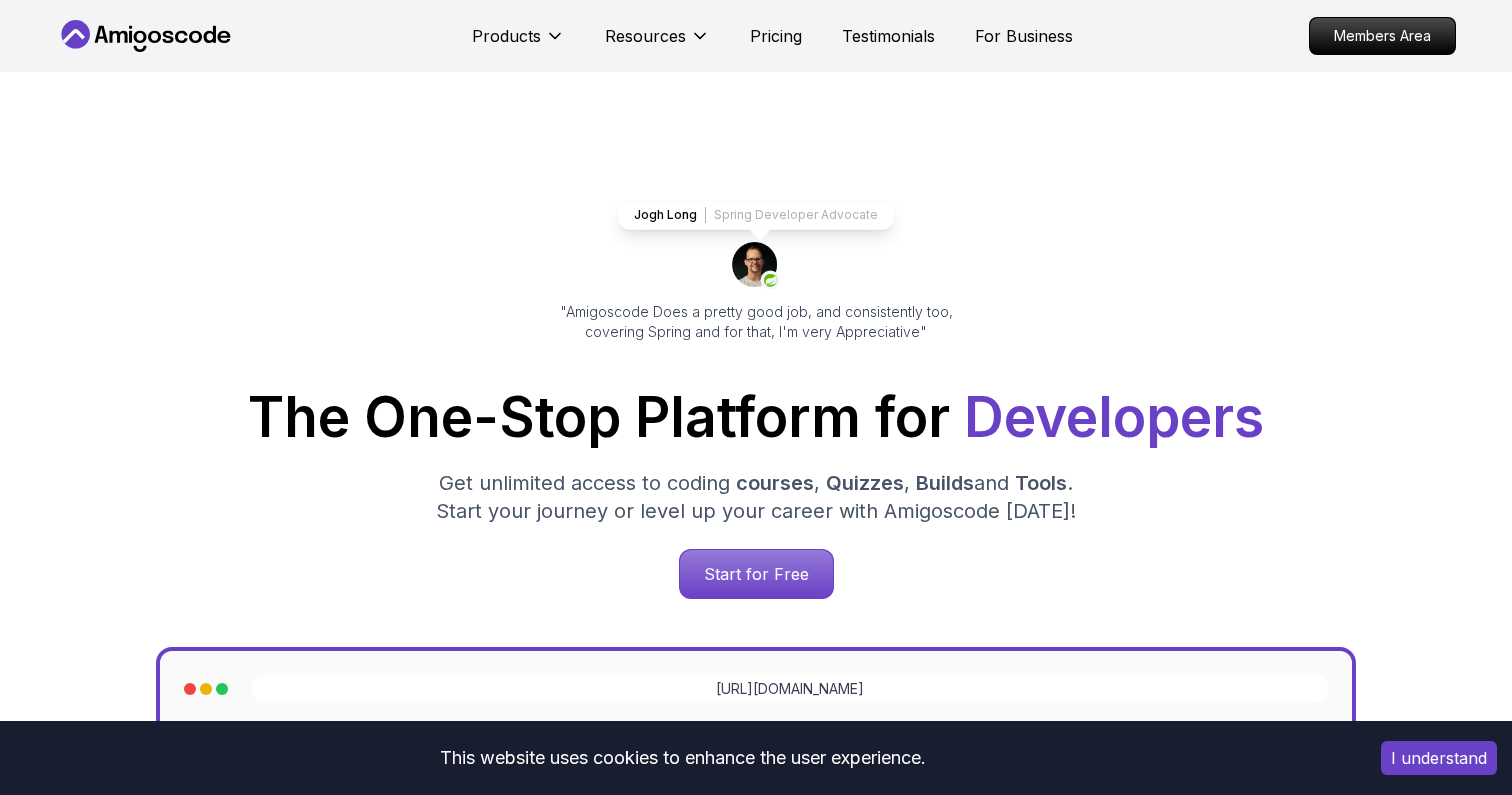 scroll, scrollTop: 830, scrollLeft: 0, axis: vertical 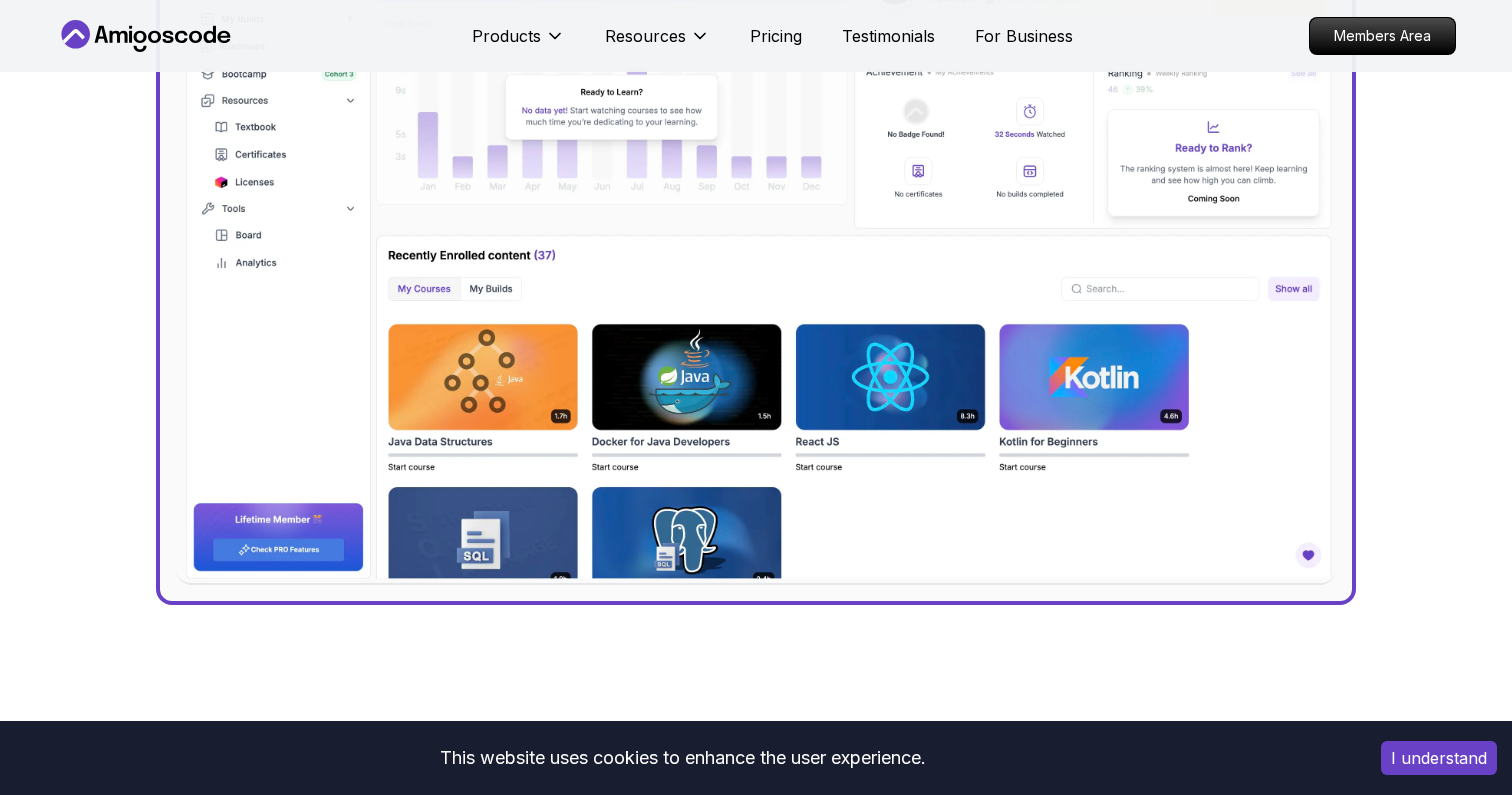 click at bounding box center [756, 237] 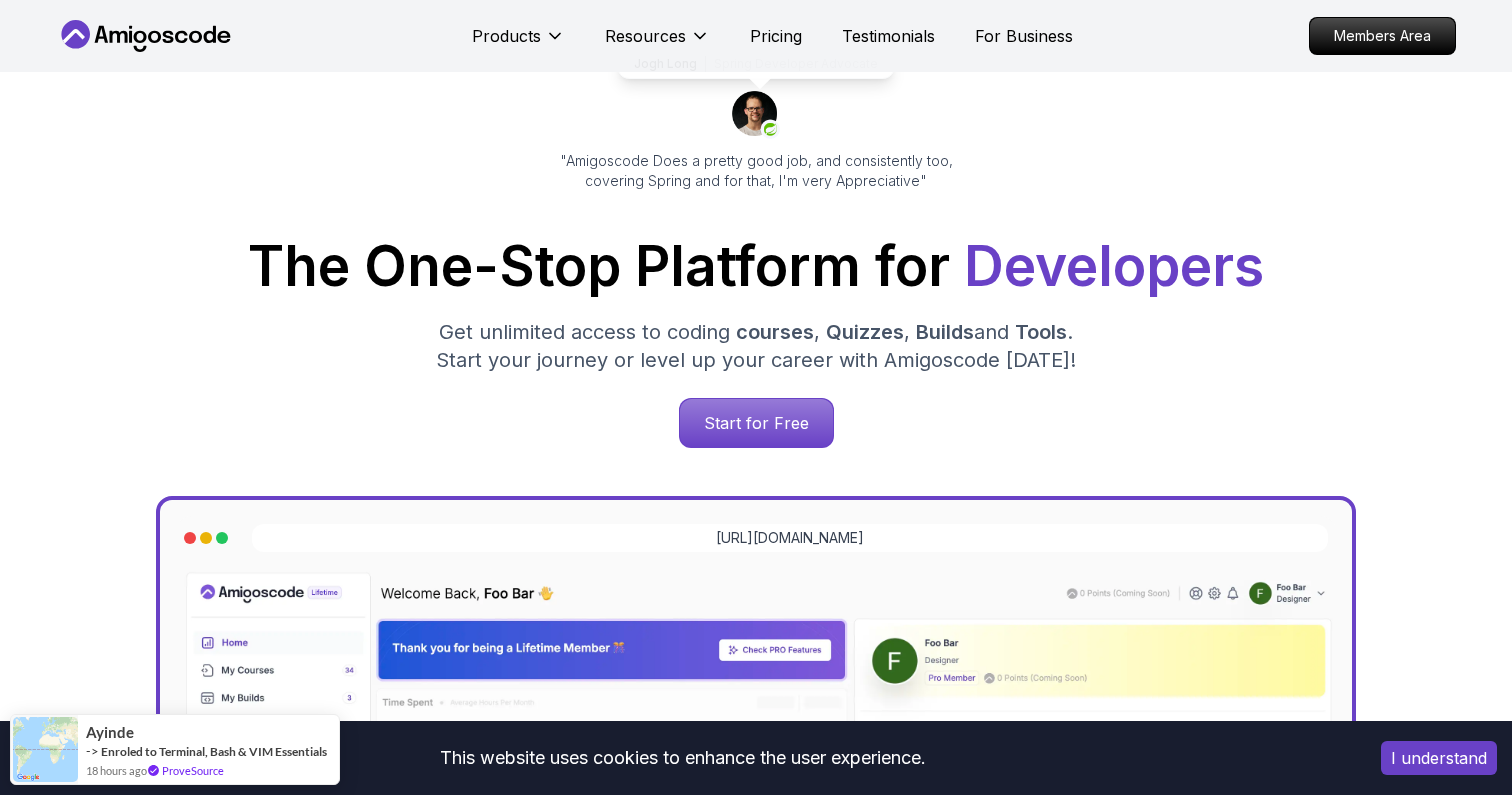scroll, scrollTop: 102, scrollLeft: 0, axis: vertical 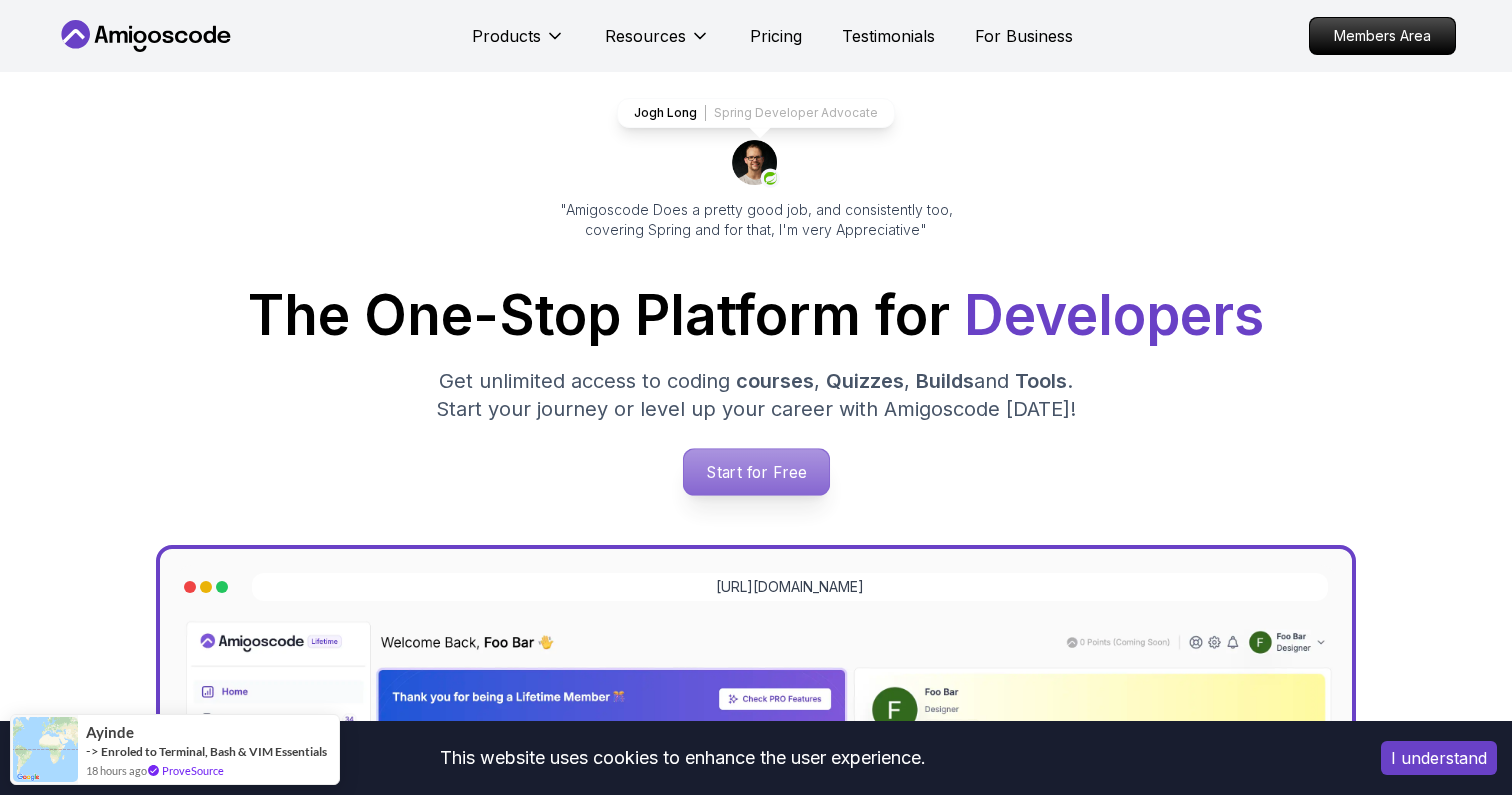 click on "Start for Free" at bounding box center [755, 472] 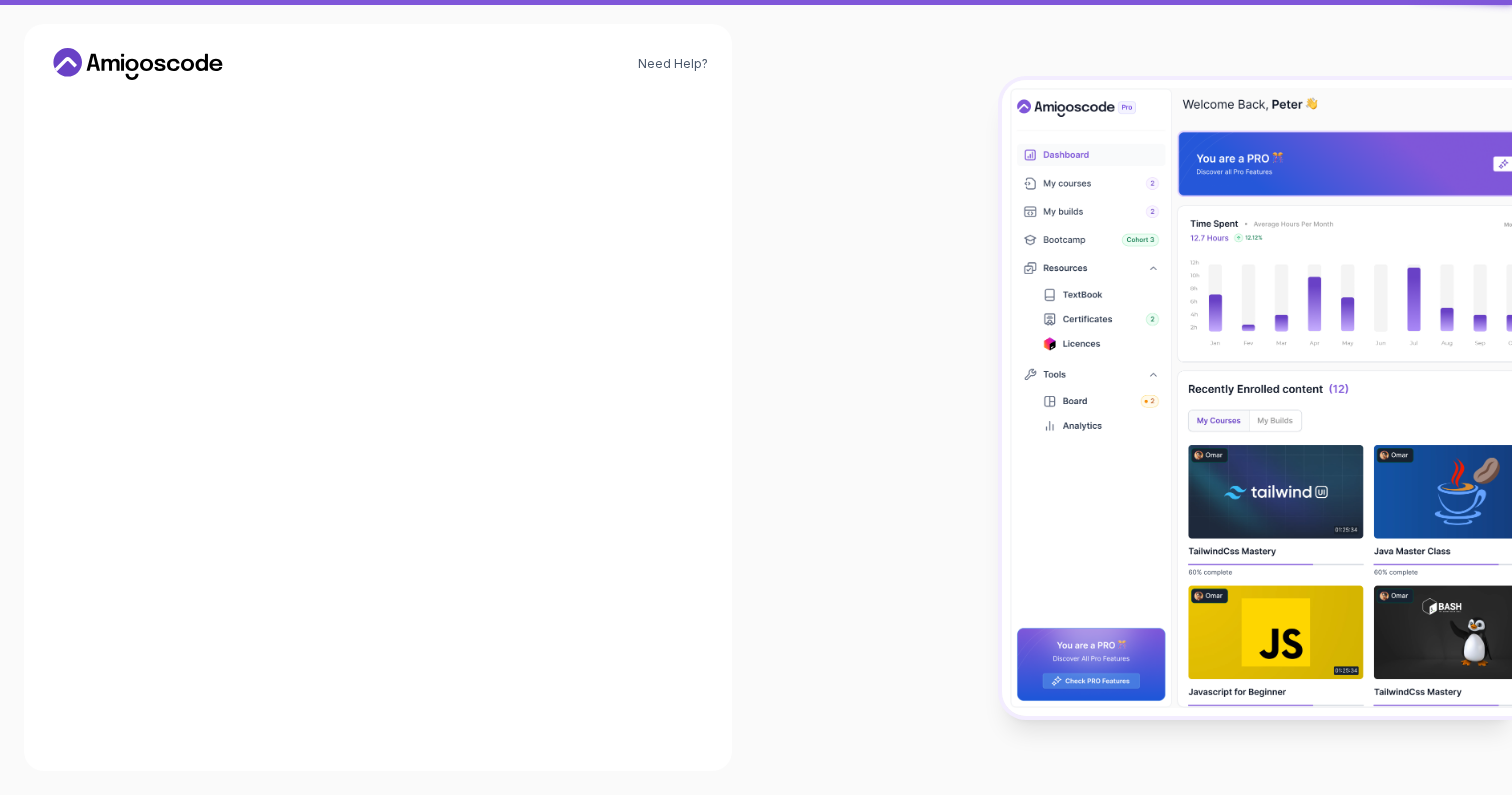 scroll, scrollTop: 0, scrollLeft: 0, axis: both 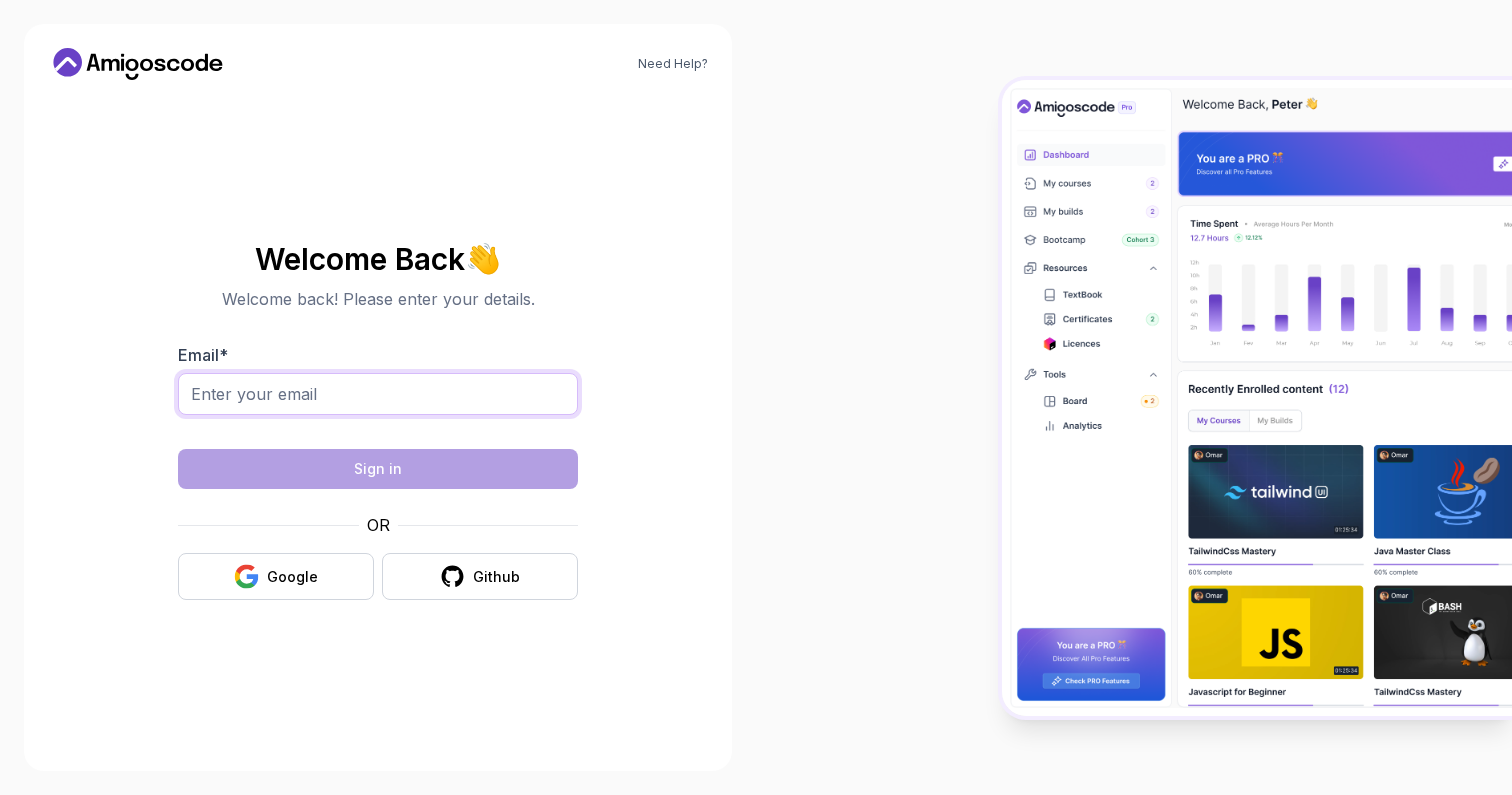 click on "Email *" at bounding box center (378, 394) 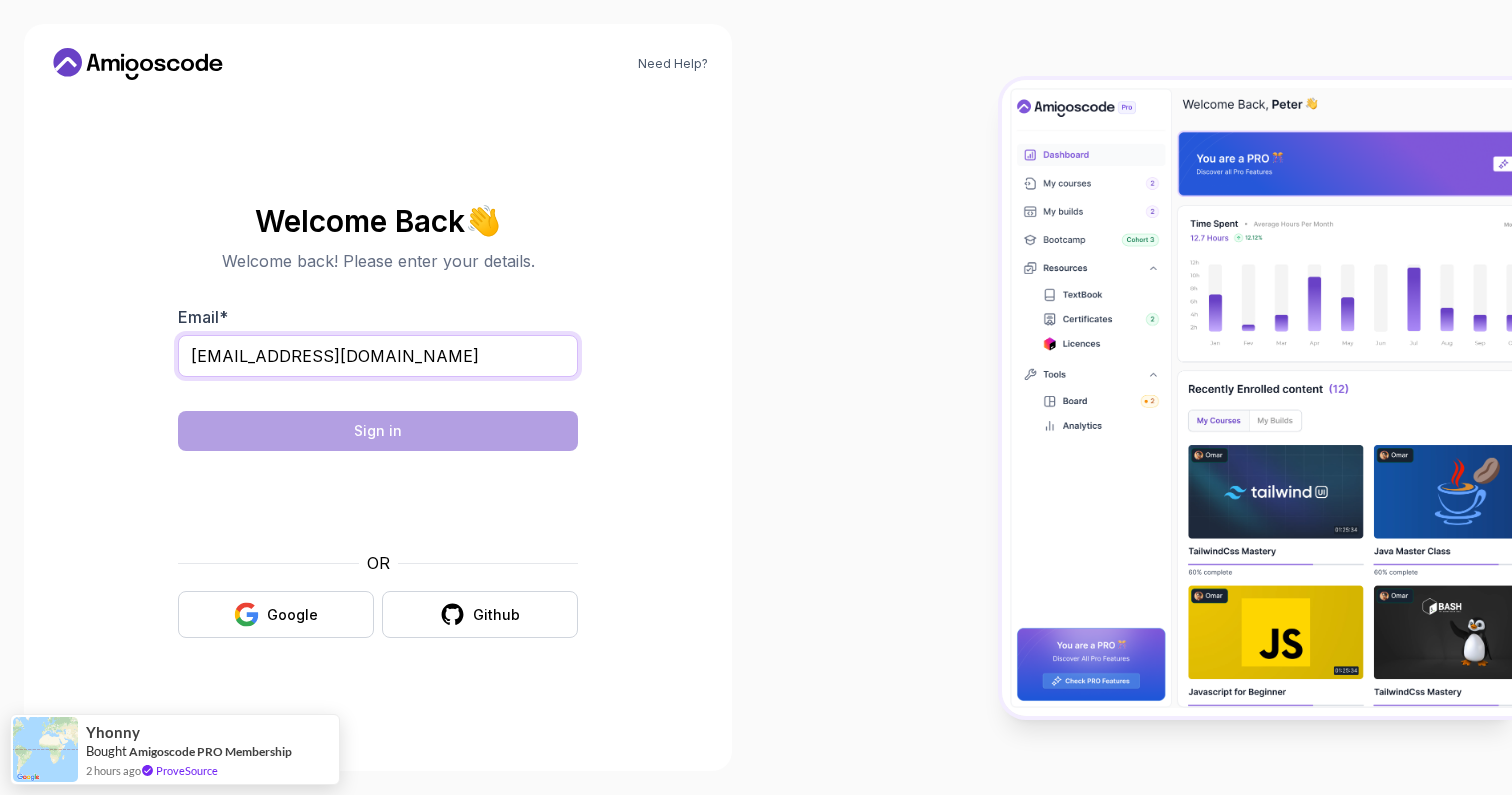 click on "[EMAIL_ADDRESS][DOMAIN_NAME]" at bounding box center (378, 356) 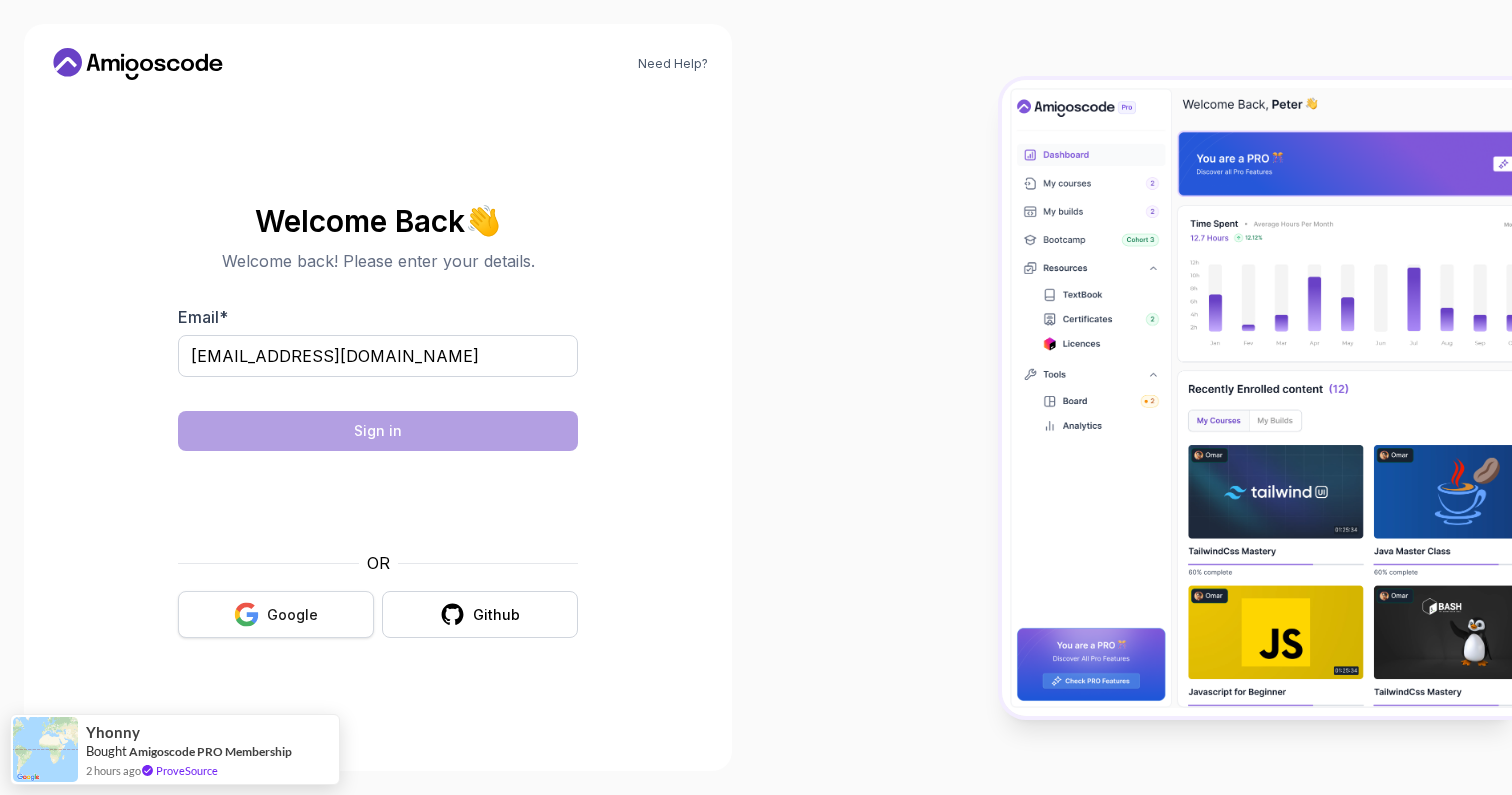 click on "Google" at bounding box center [292, 615] 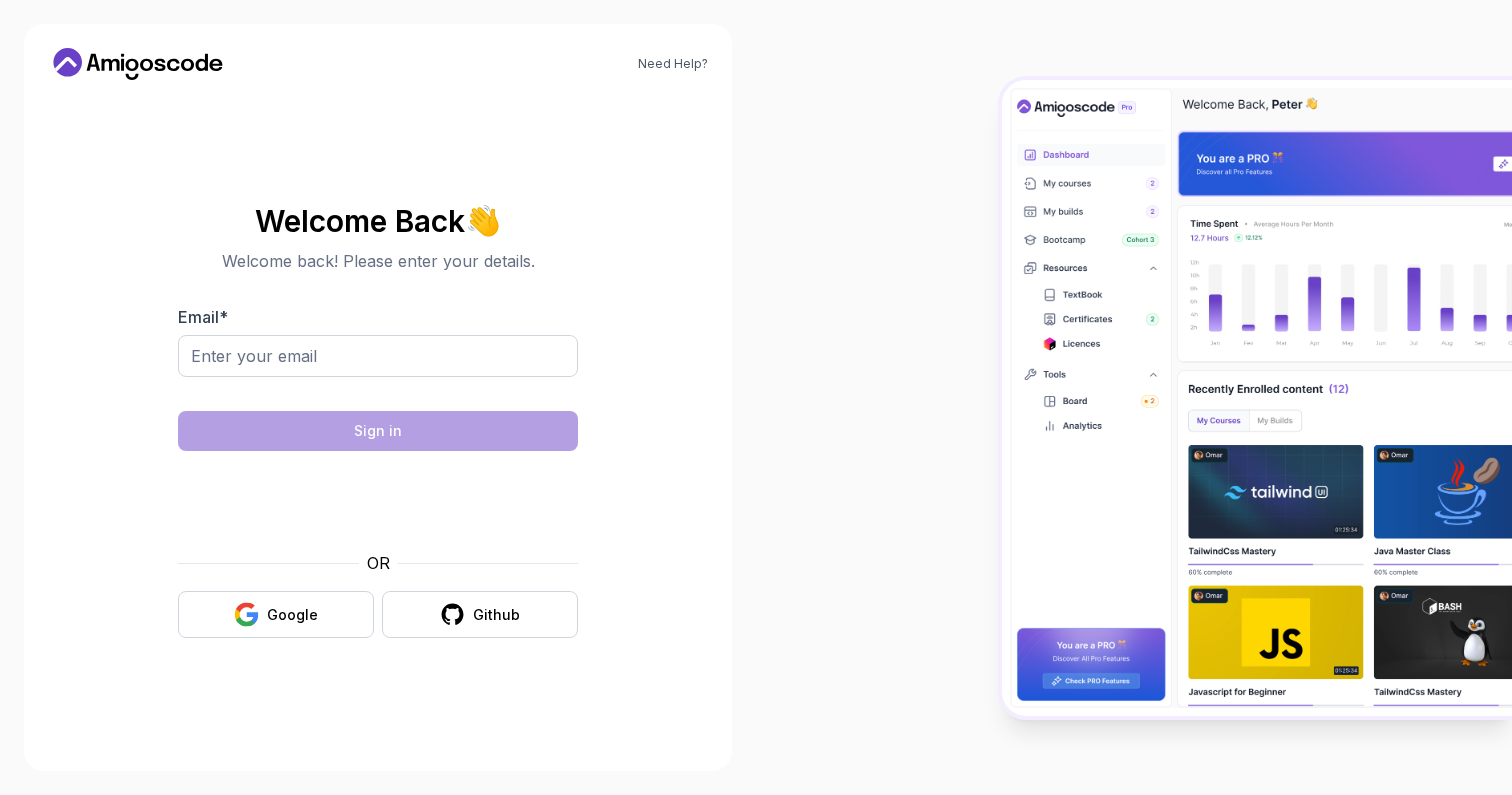 scroll, scrollTop: 0, scrollLeft: 0, axis: both 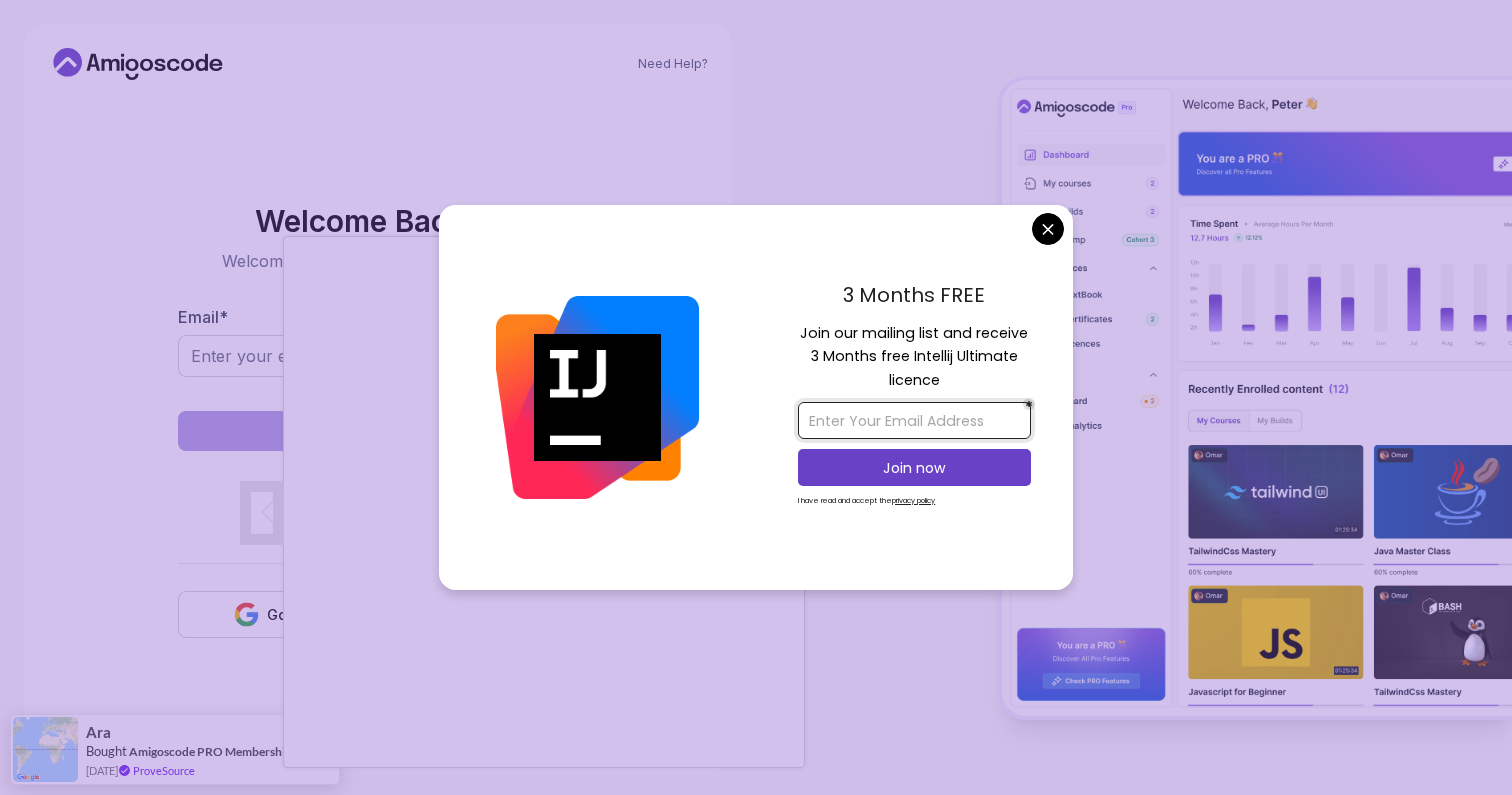 click at bounding box center (914, 420) 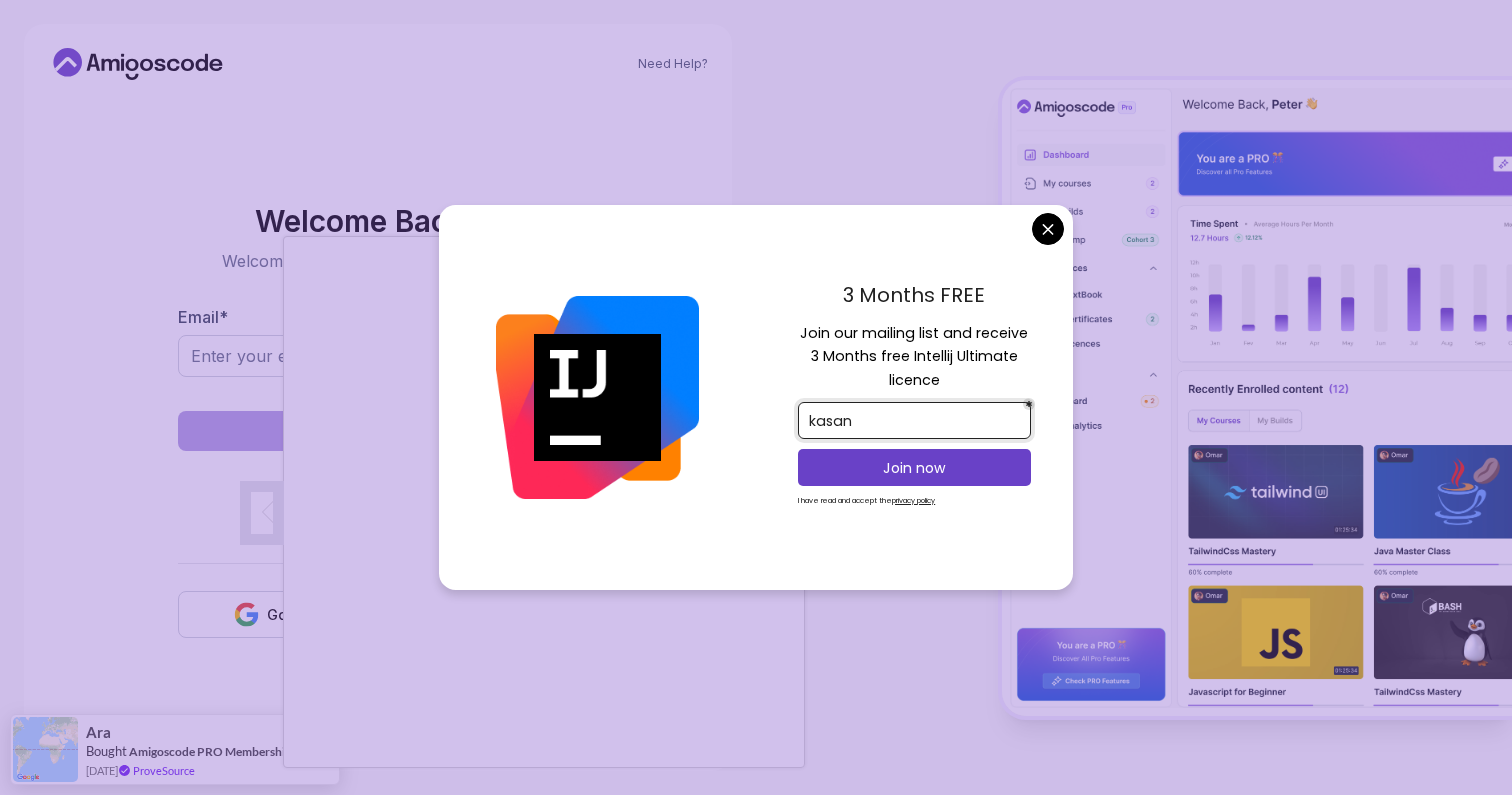 type on "kasan" 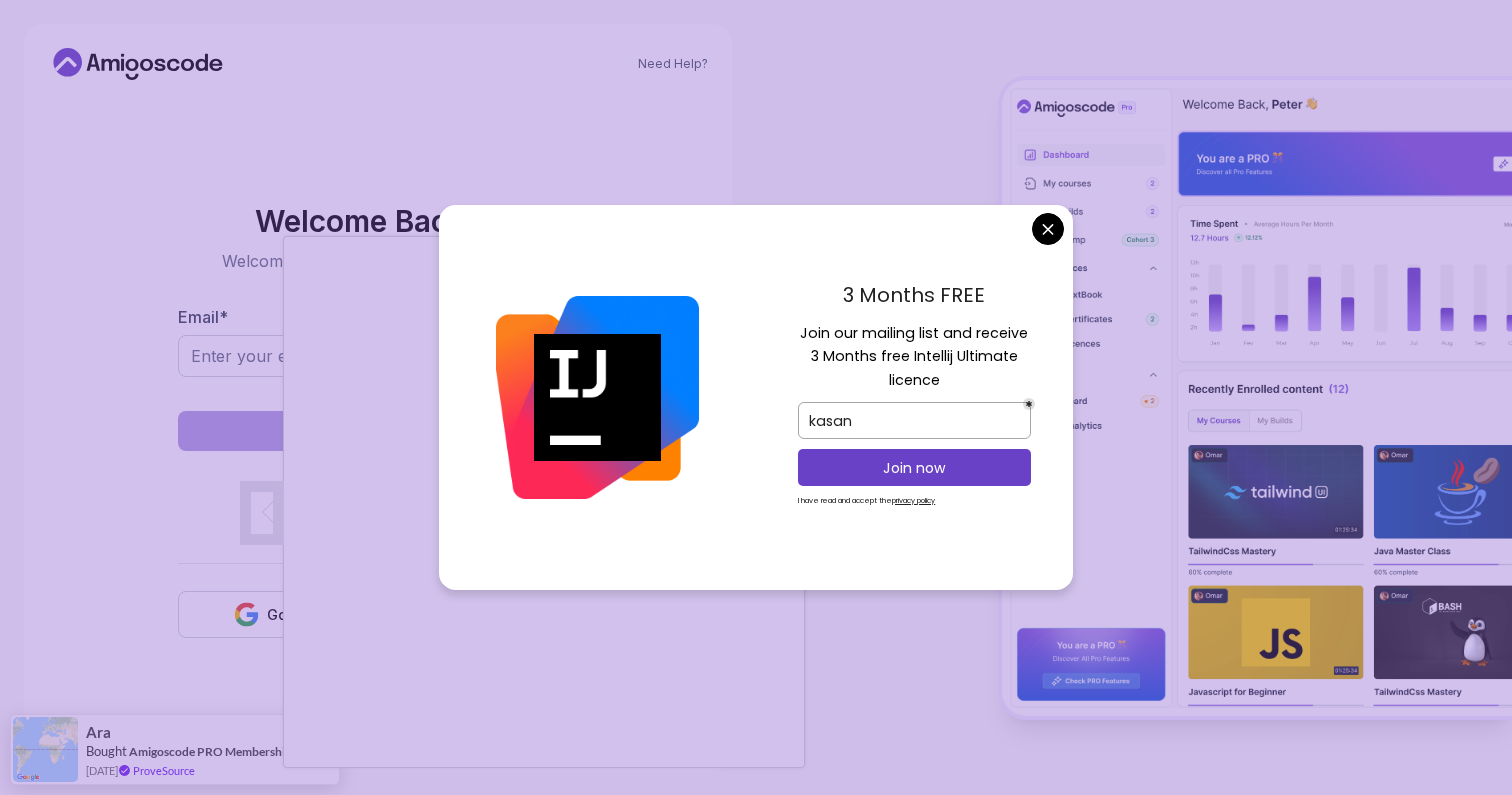 click on "3 Months FREE Join our mailing list and receive 3 Months free Intellij Ultimate licence kasan Join now I have read and accept the  privacy policy" at bounding box center [914, 398] 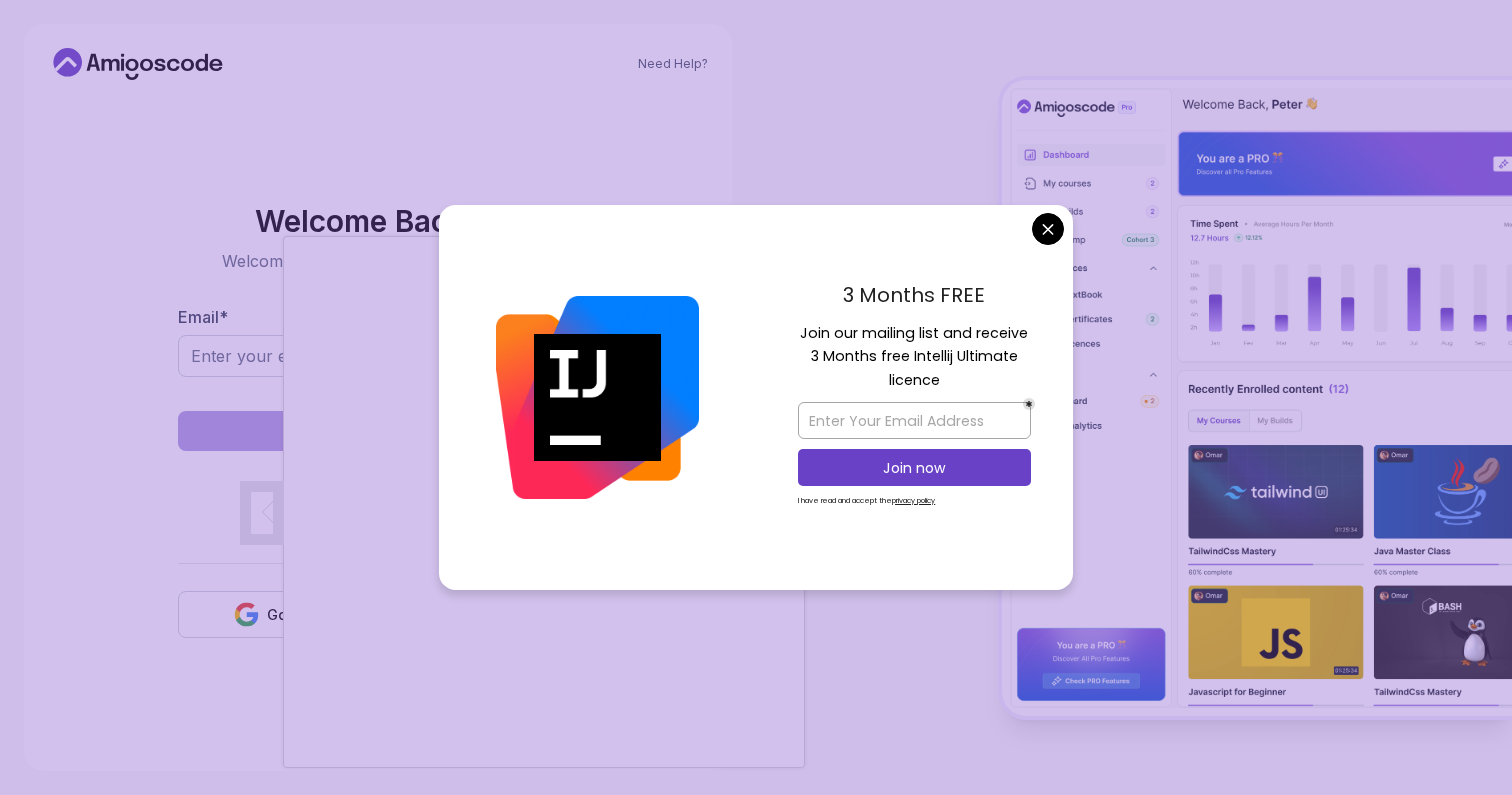click on "Need Help? Welcome Back 👋 Welcome back! Please enter your details. Email * Sign in OR Google Github
Ara Bought   Amigoscode PRO Membership 14 days ago     ProveSource" at bounding box center [756, 397] 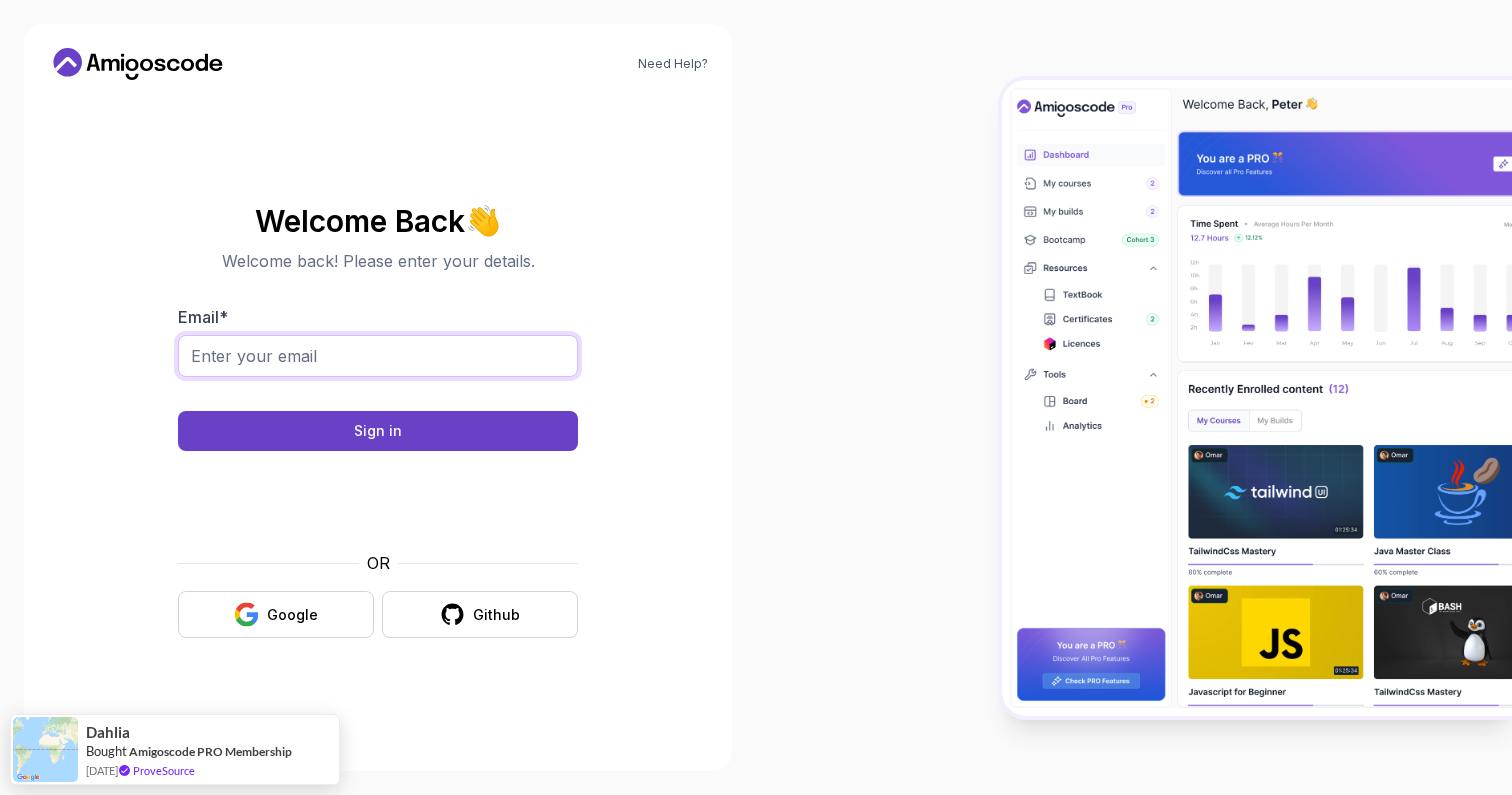 click on "Email *" at bounding box center (378, 356) 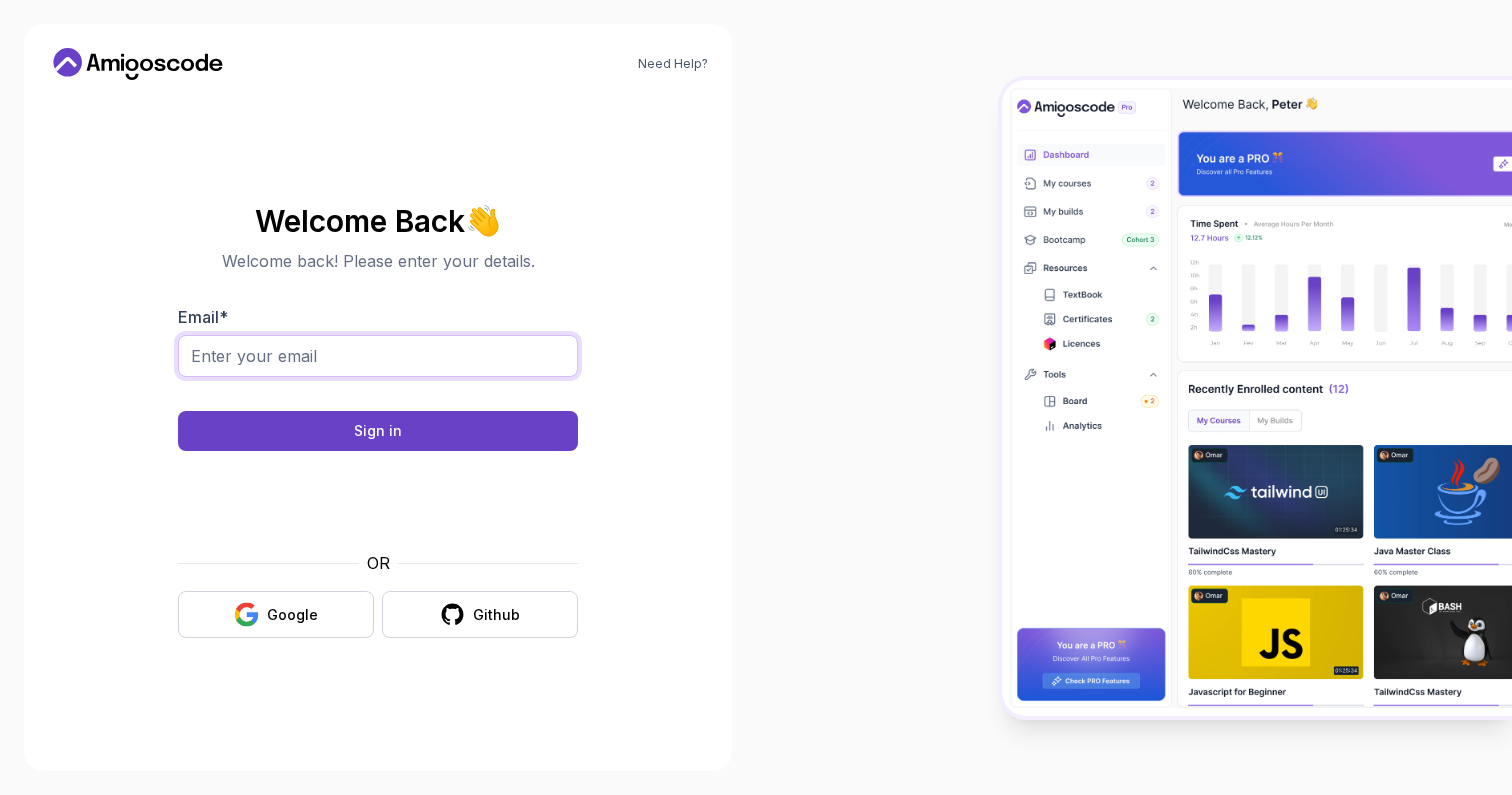 type on "[EMAIL_ADDRESS][DOMAIN_NAME]" 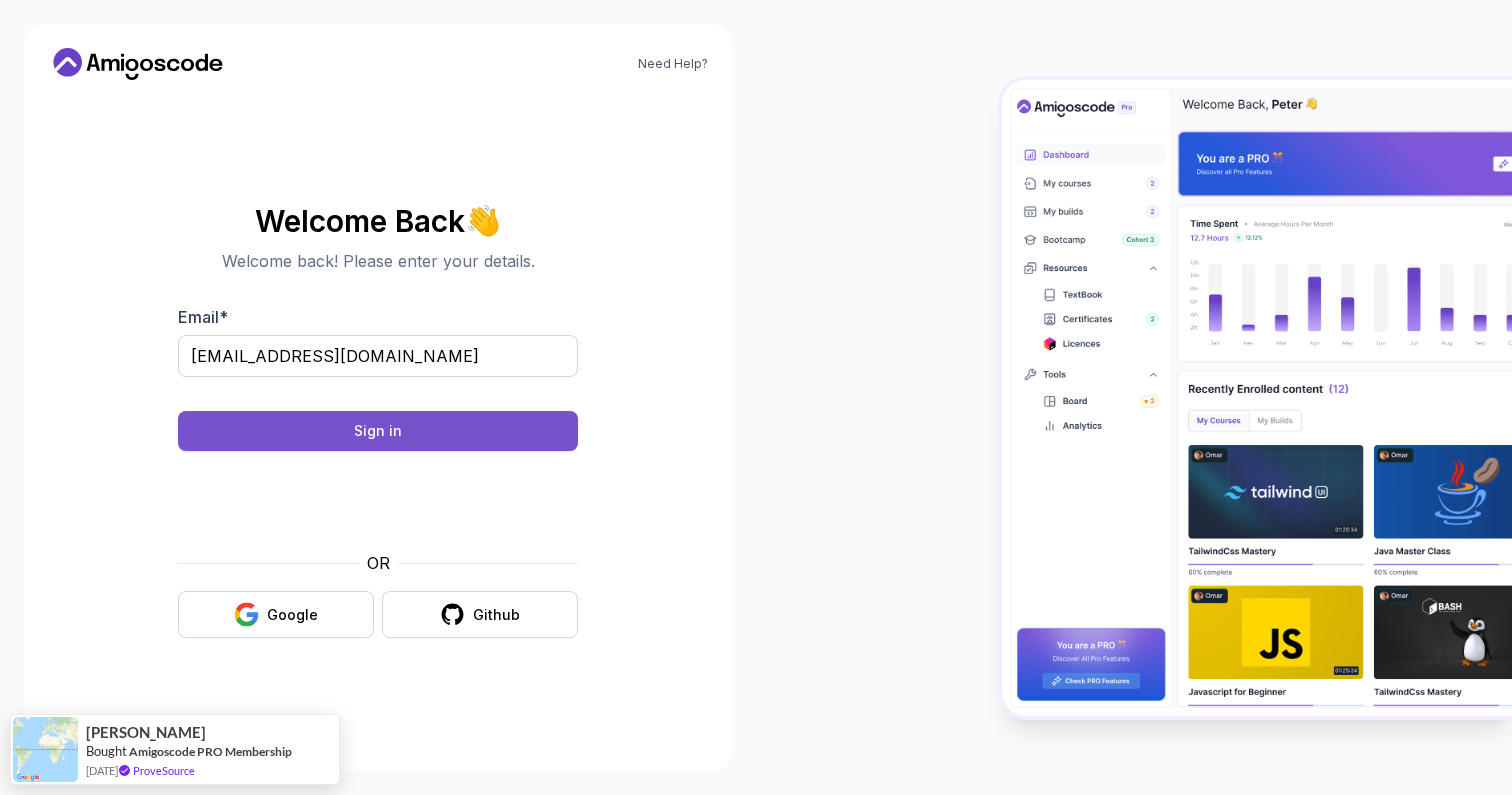 click on "Sign in" at bounding box center [378, 431] 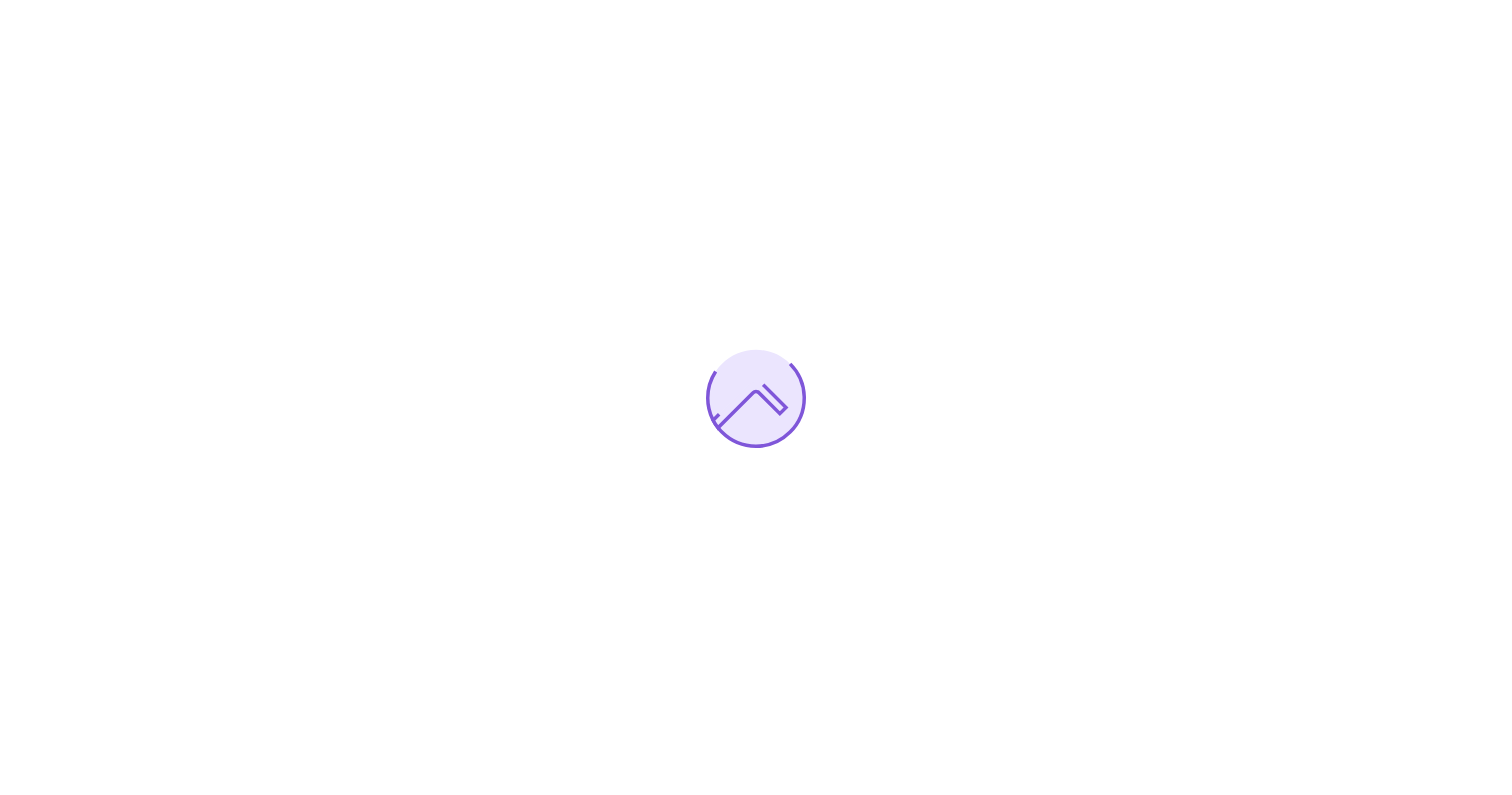 scroll, scrollTop: 0, scrollLeft: 0, axis: both 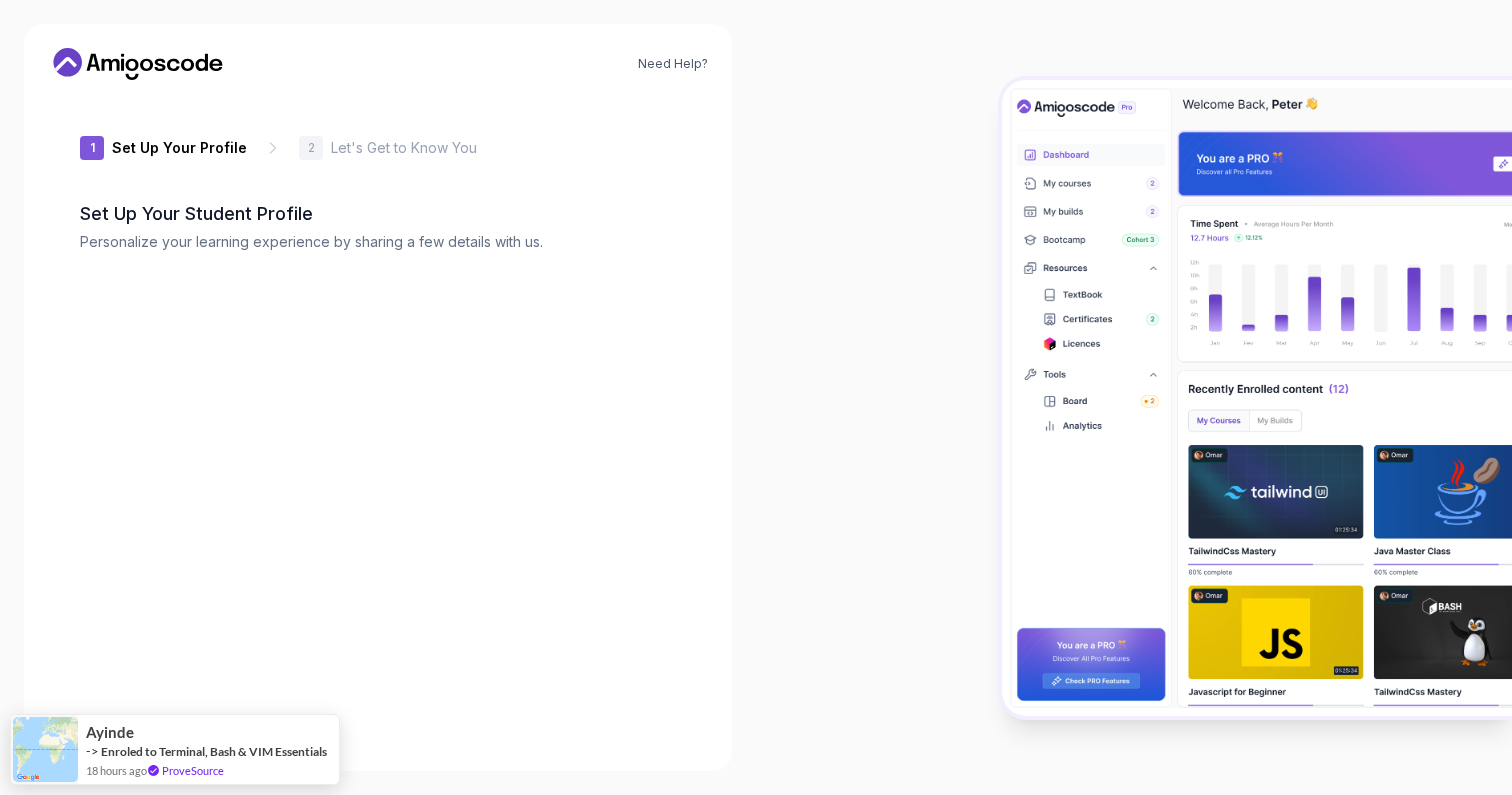 type on "spicyfalcon48734" 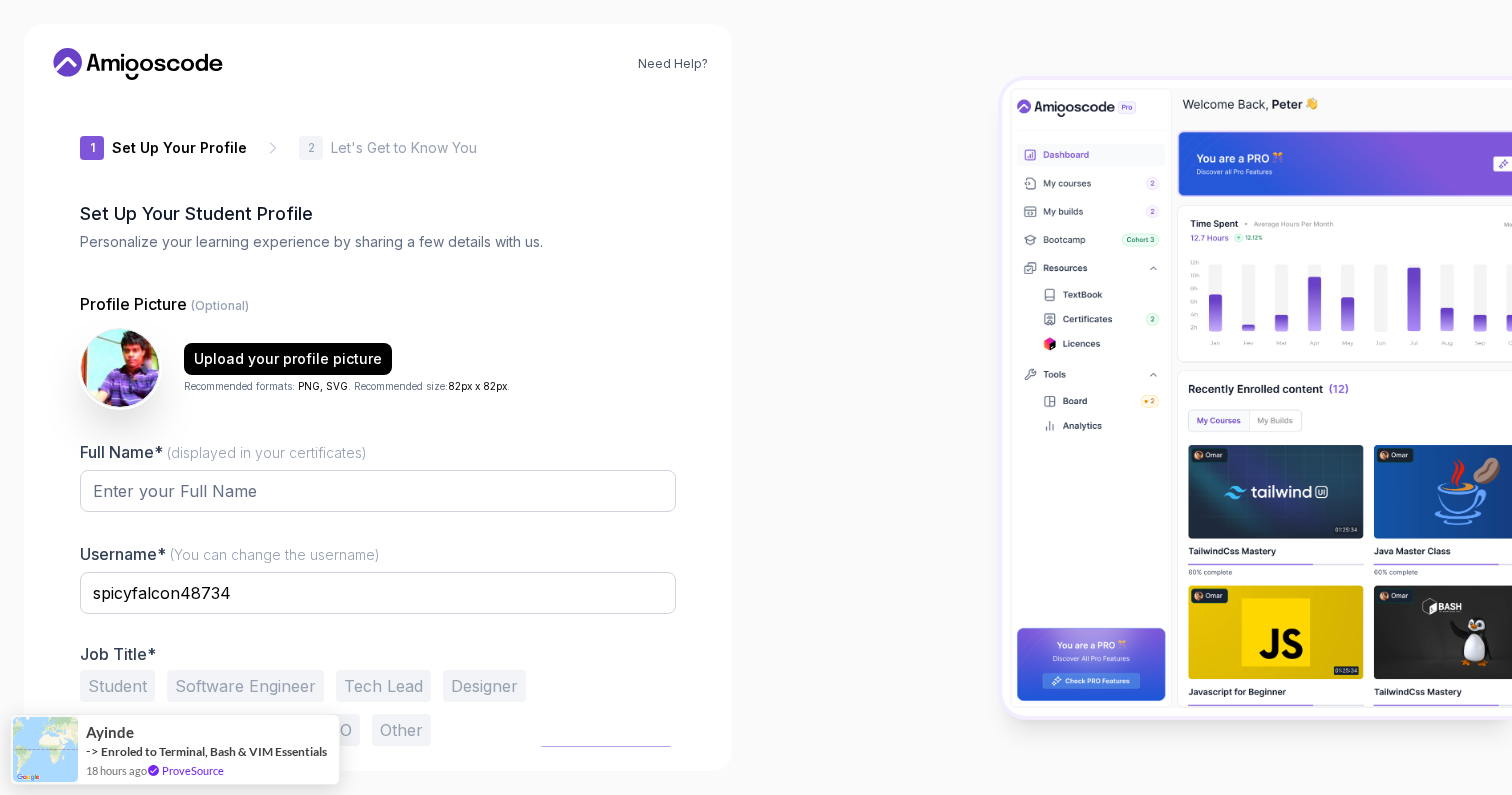 scroll, scrollTop: 39, scrollLeft: 0, axis: vertical 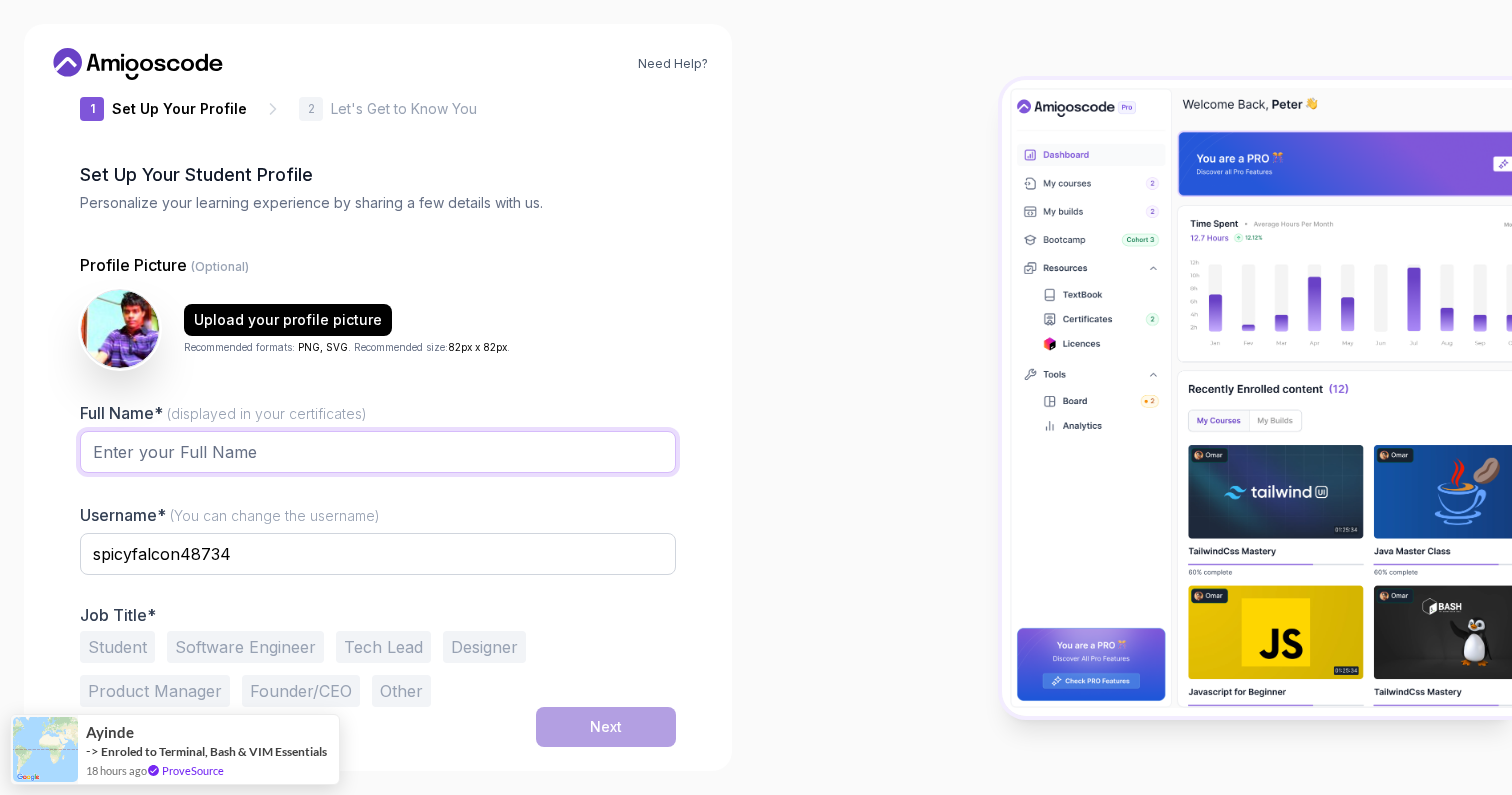 click on "Full Name*   (displayed in your certificates)" at bounding box center [378, 452] 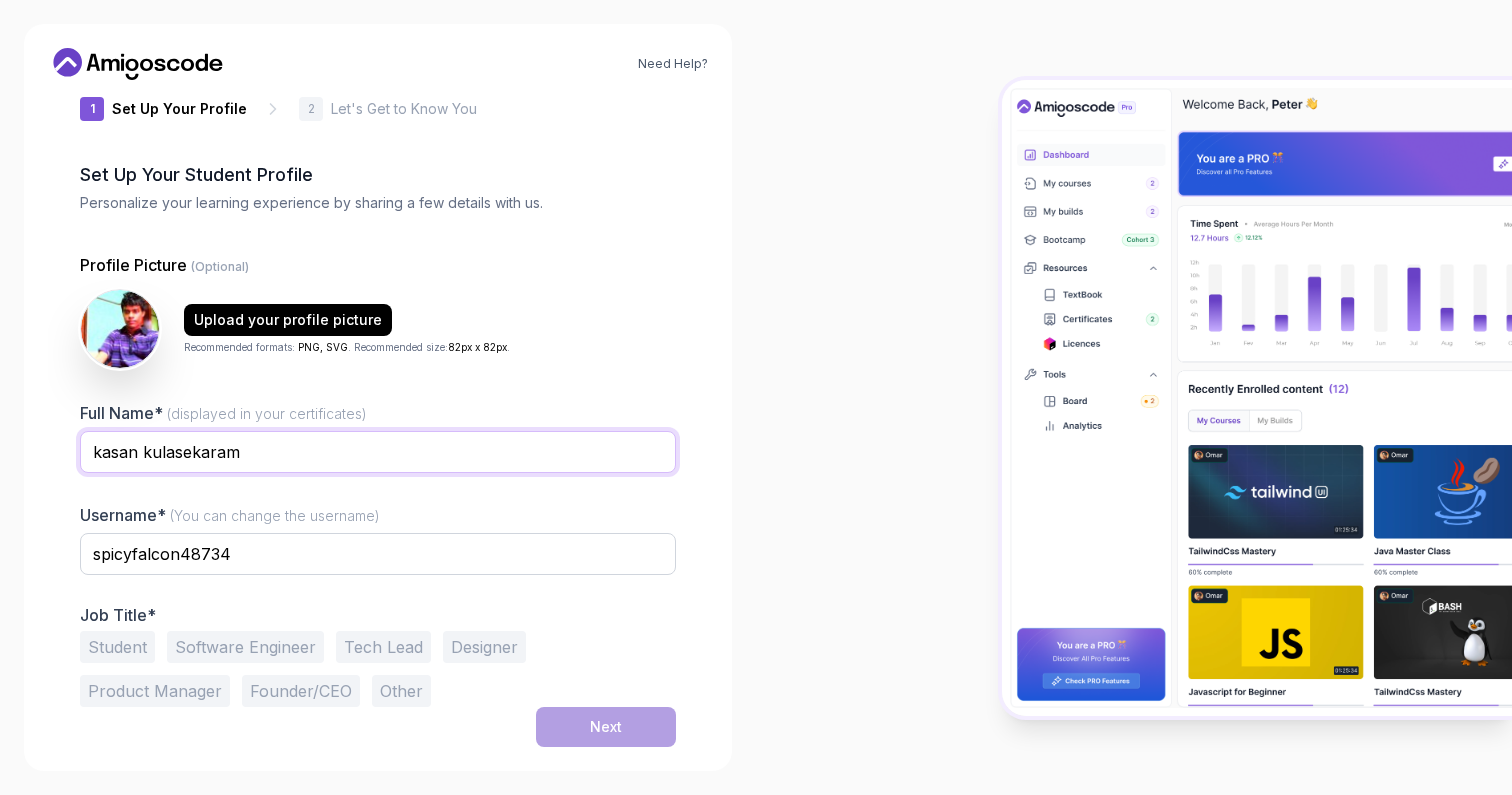 click on "kasan kulasekaram" at bounding box center [378, 452] 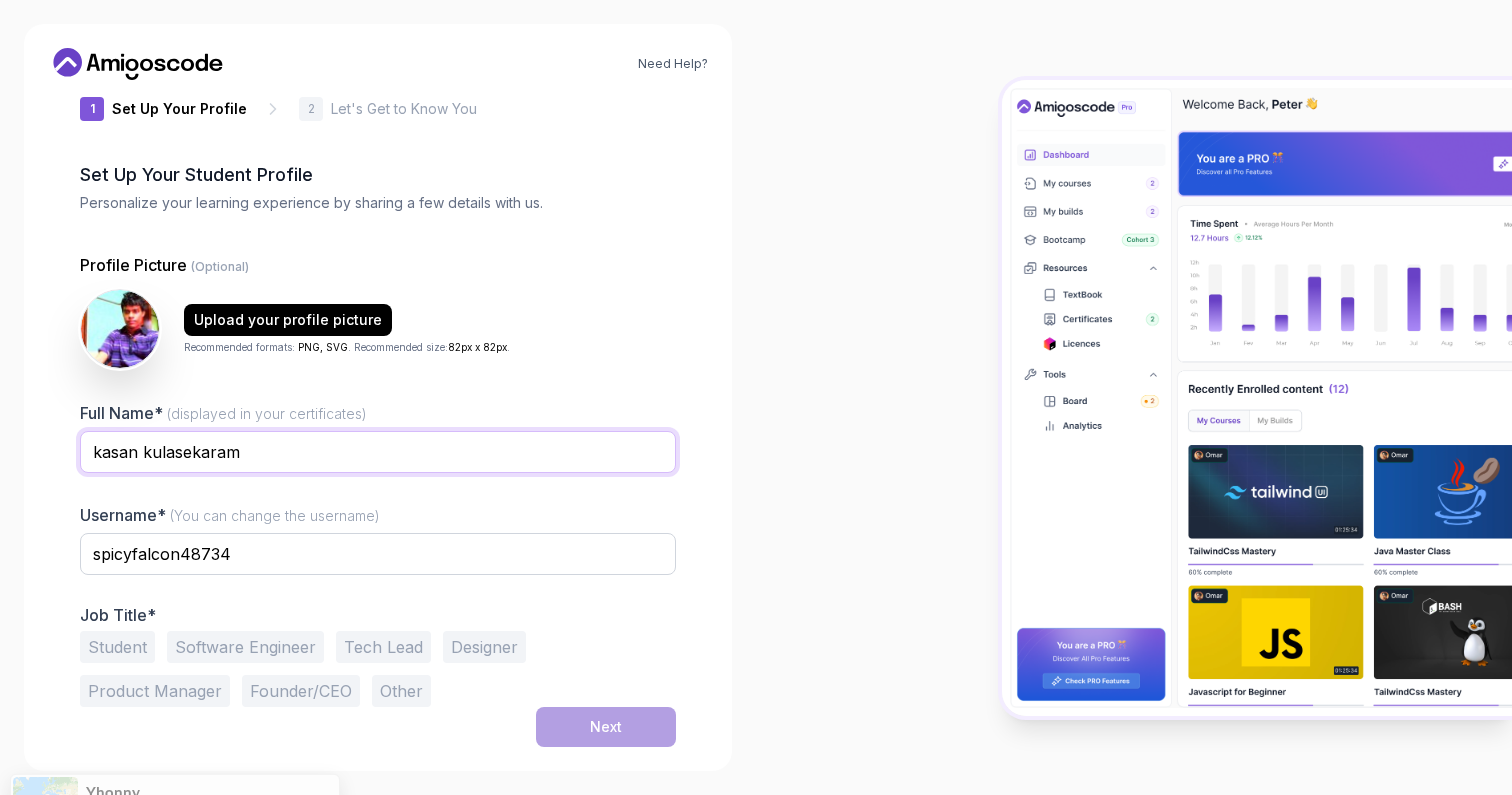 click on "kasan kulasekaram" at bounding box center [378, 452] 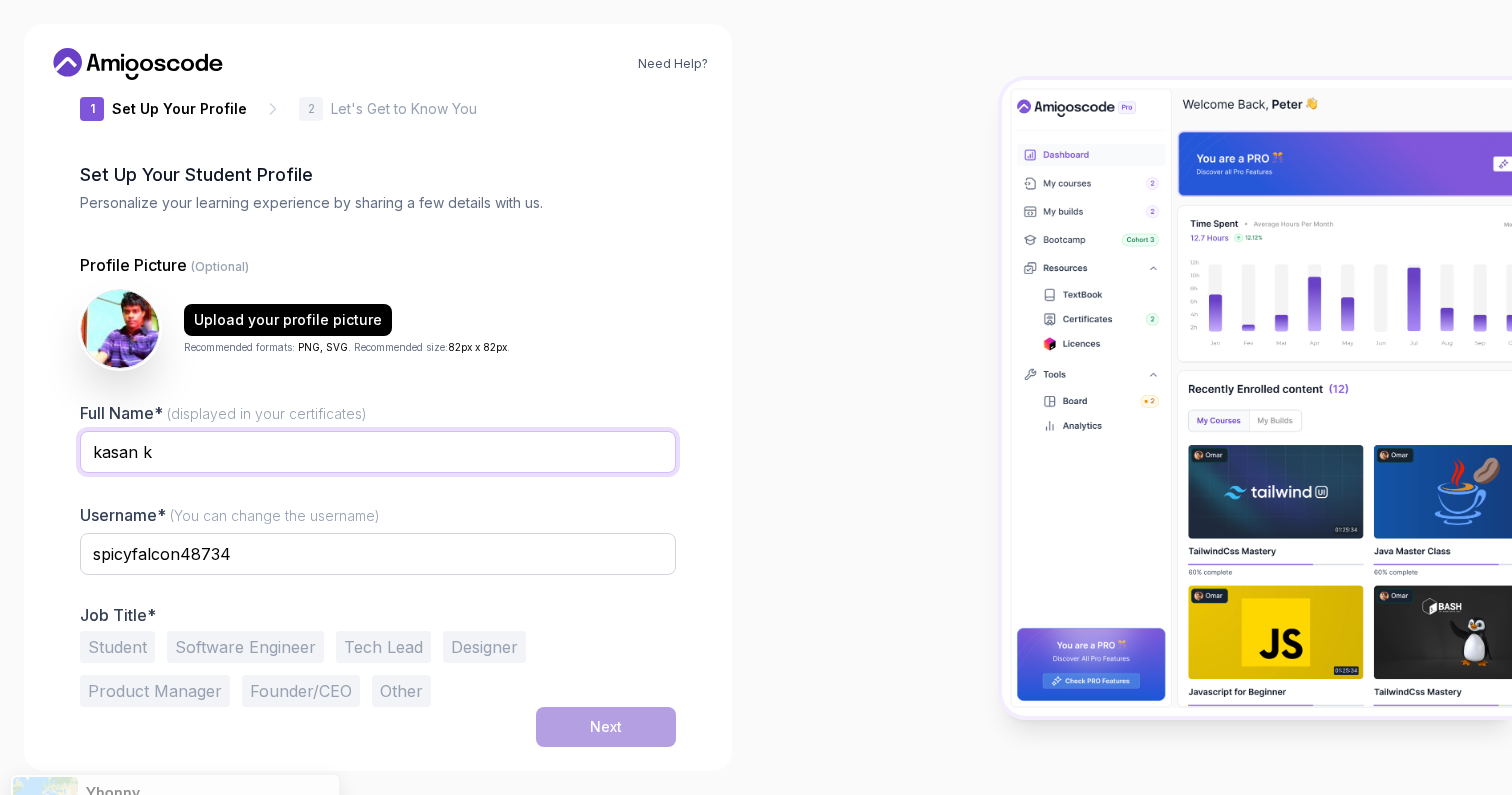 type on "kasan k" 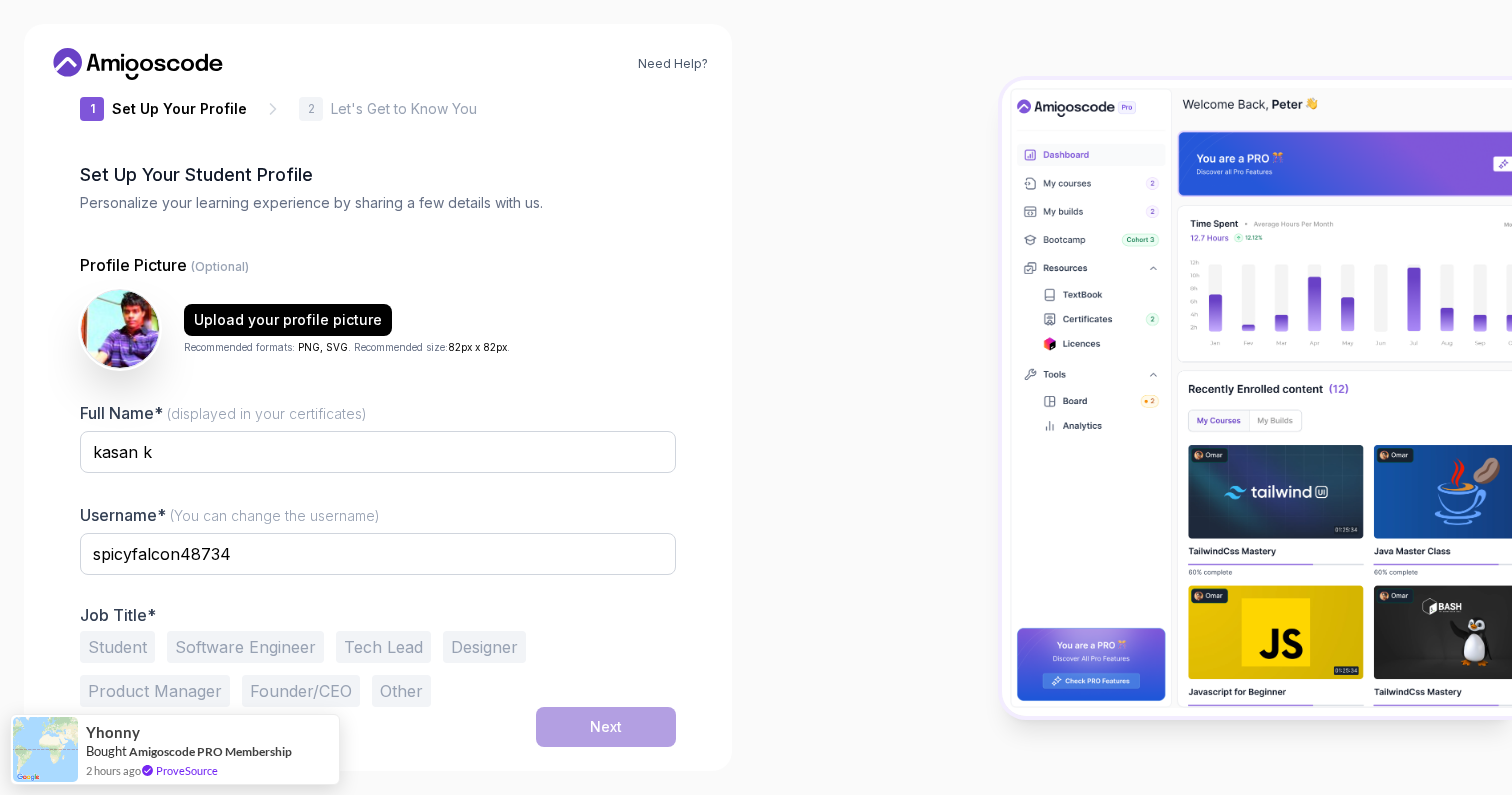 drag, startPoint x: 140, startPoint y: 654, endPoint x: 212, endPoint y: 653, distance: 72.00694 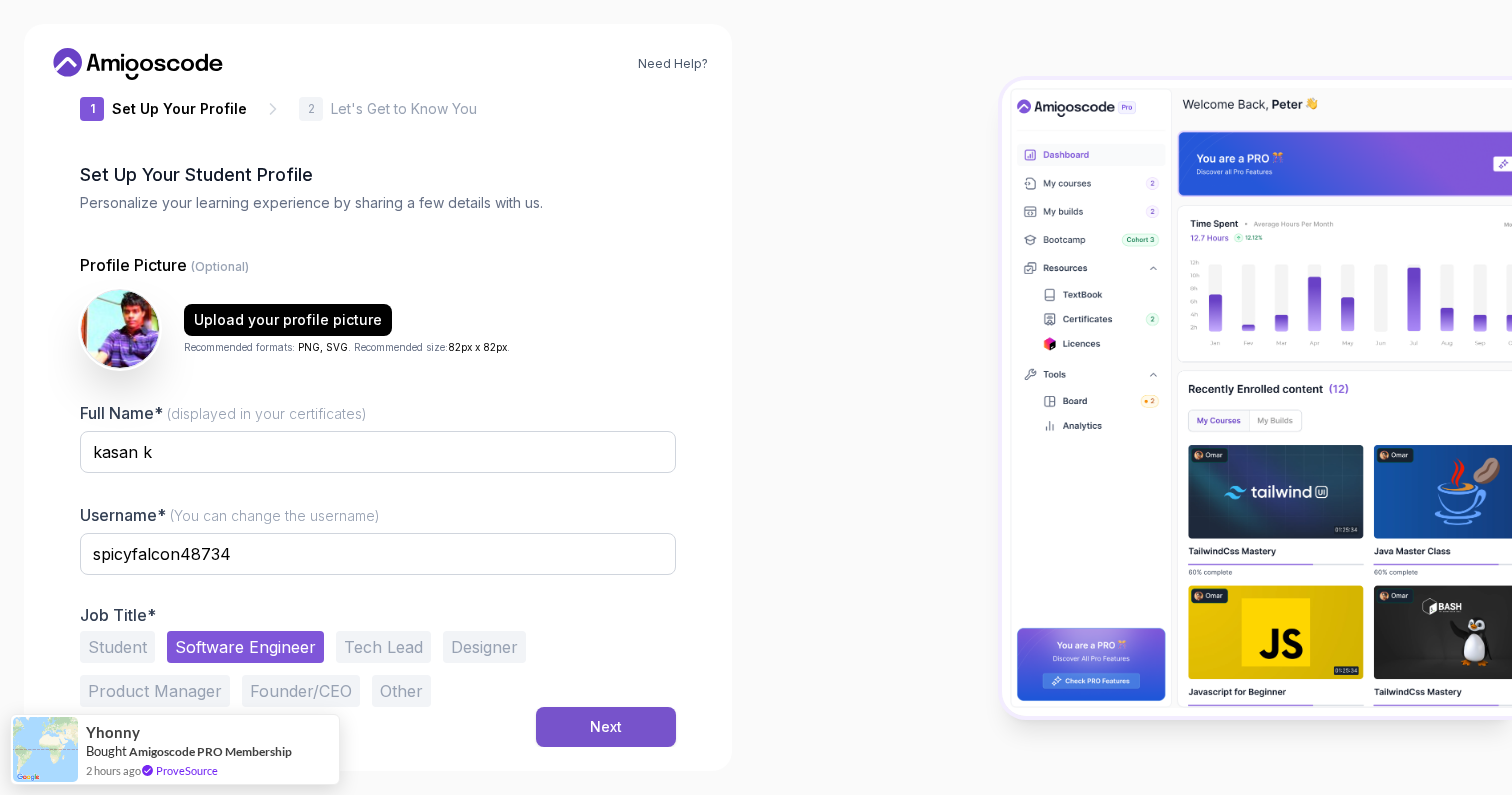 click on "Next" at bounding box center [606, 727] 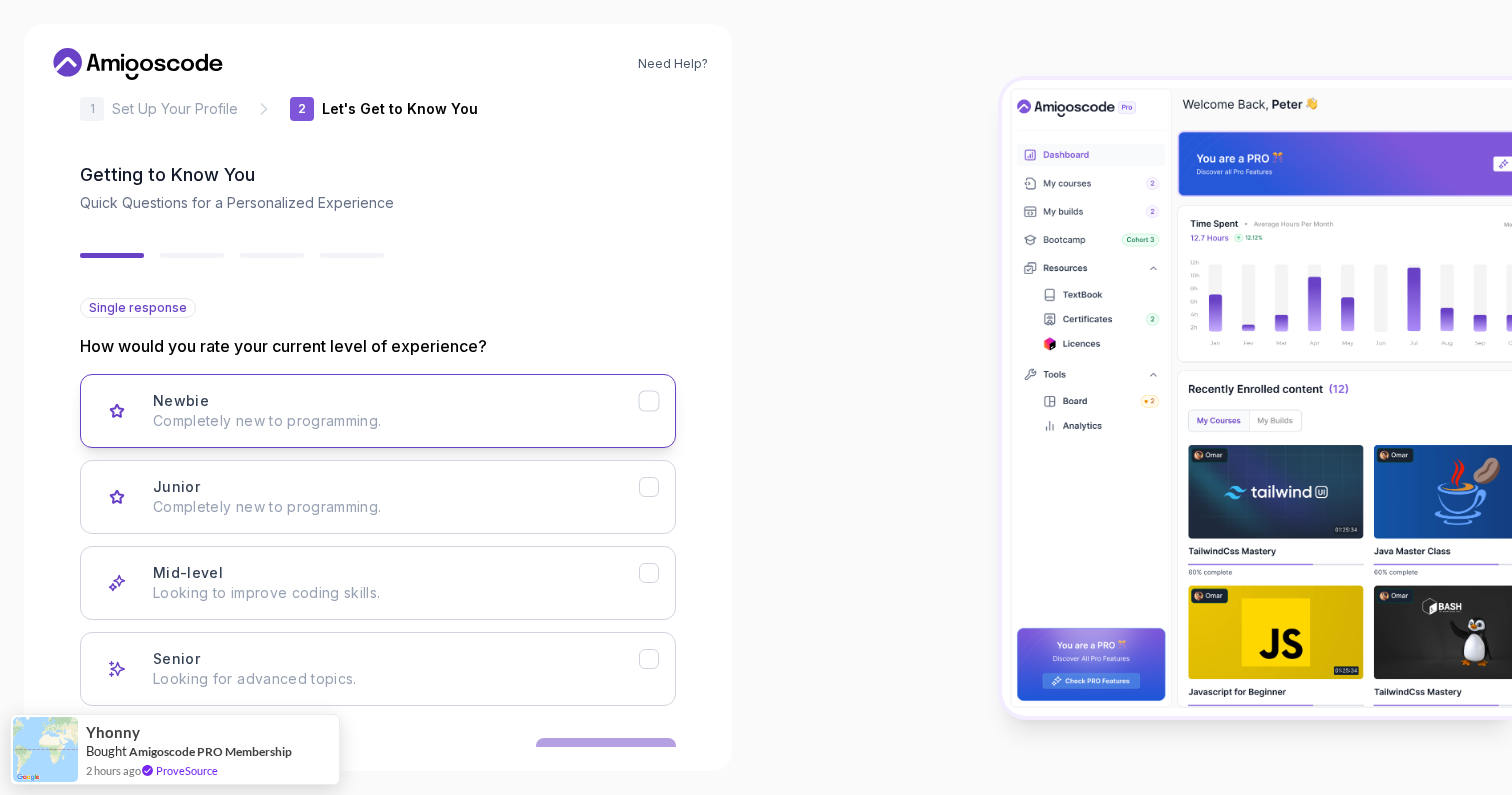 scroll, scrollTop: 102, scrollLeft: 0, axis: vertical 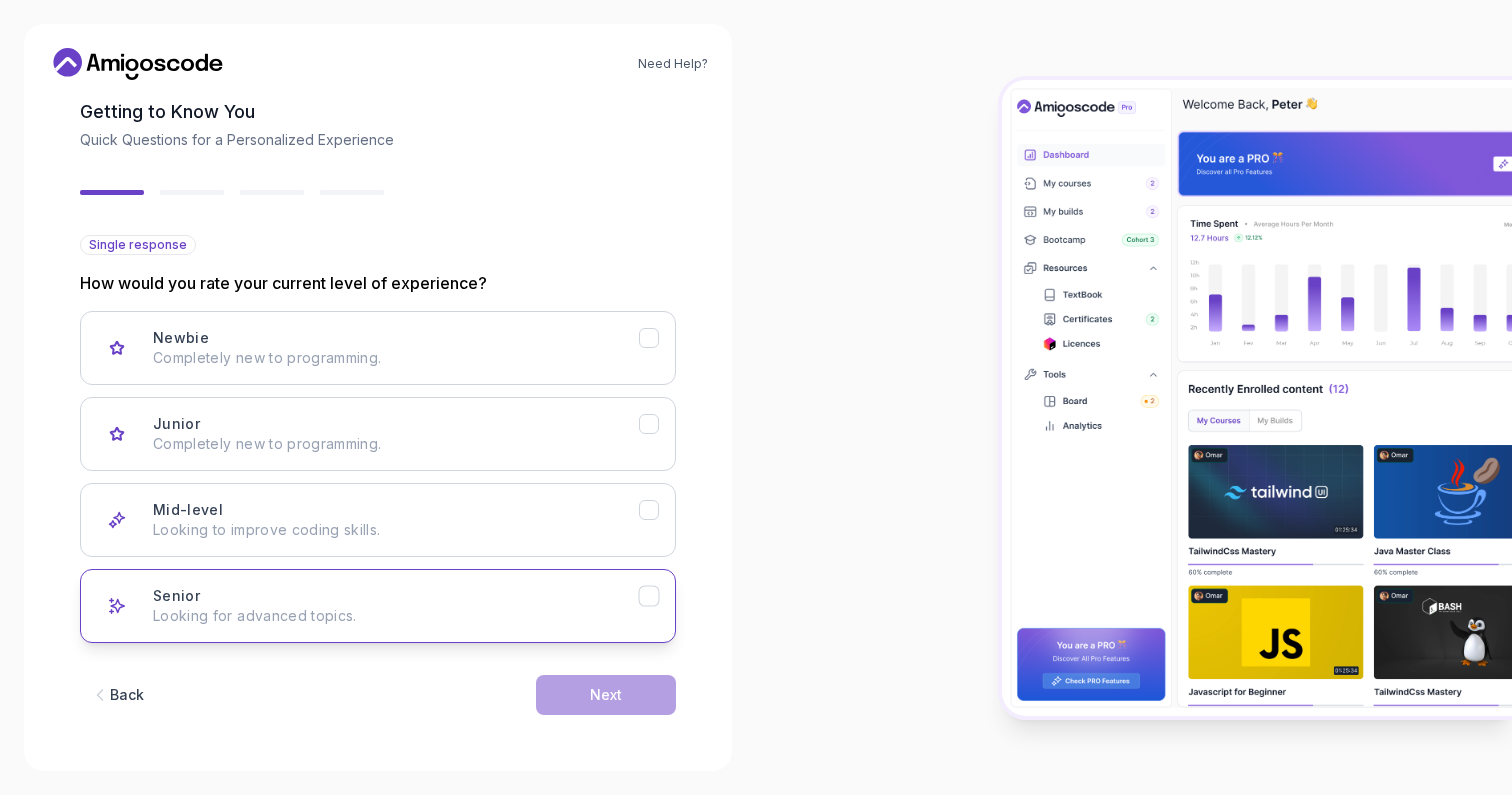 click on "Senior Looking for advanced topics." at bounding box center [396, 606] 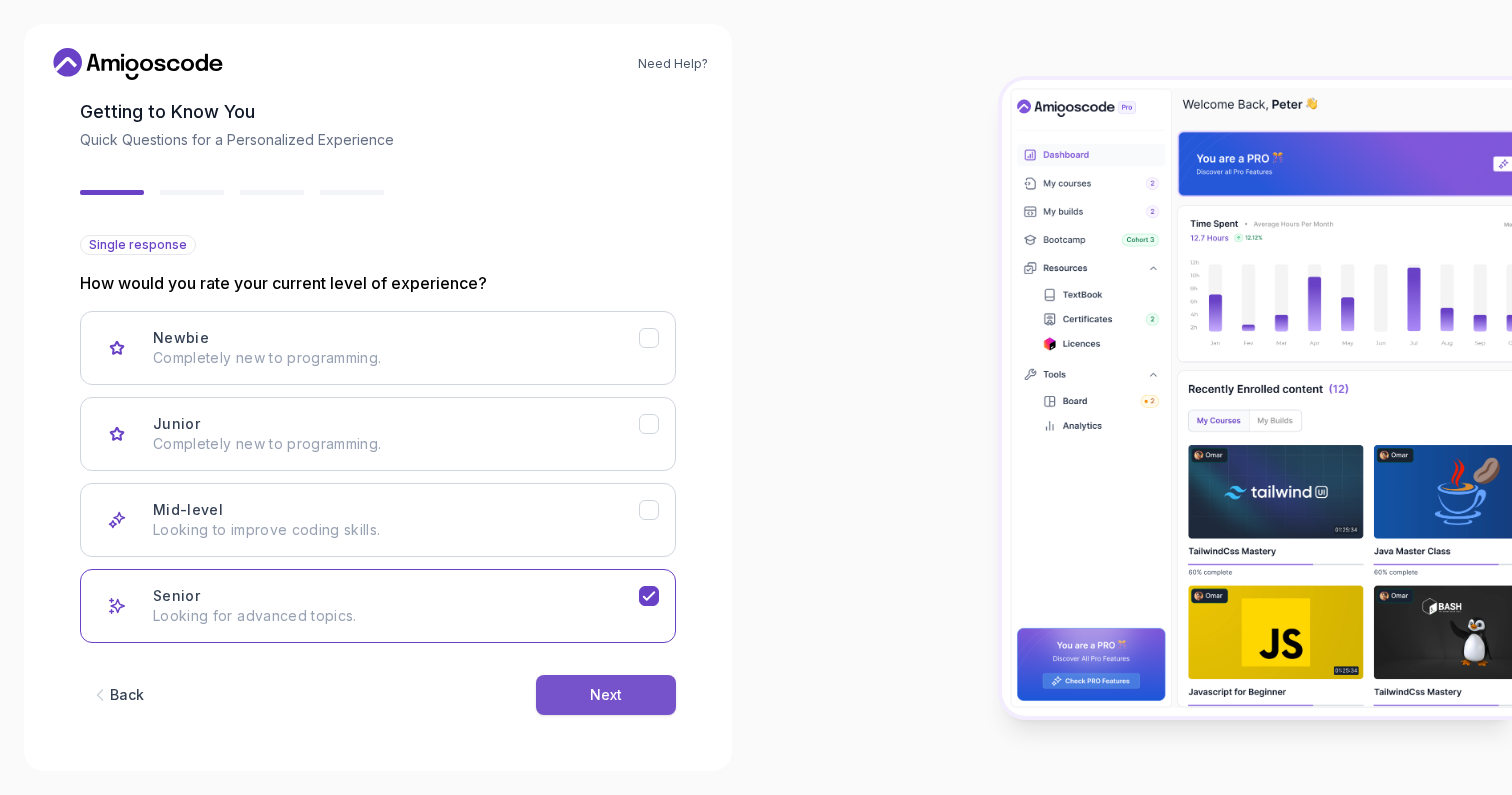 click on "Next" at bounding box center (606, 695) 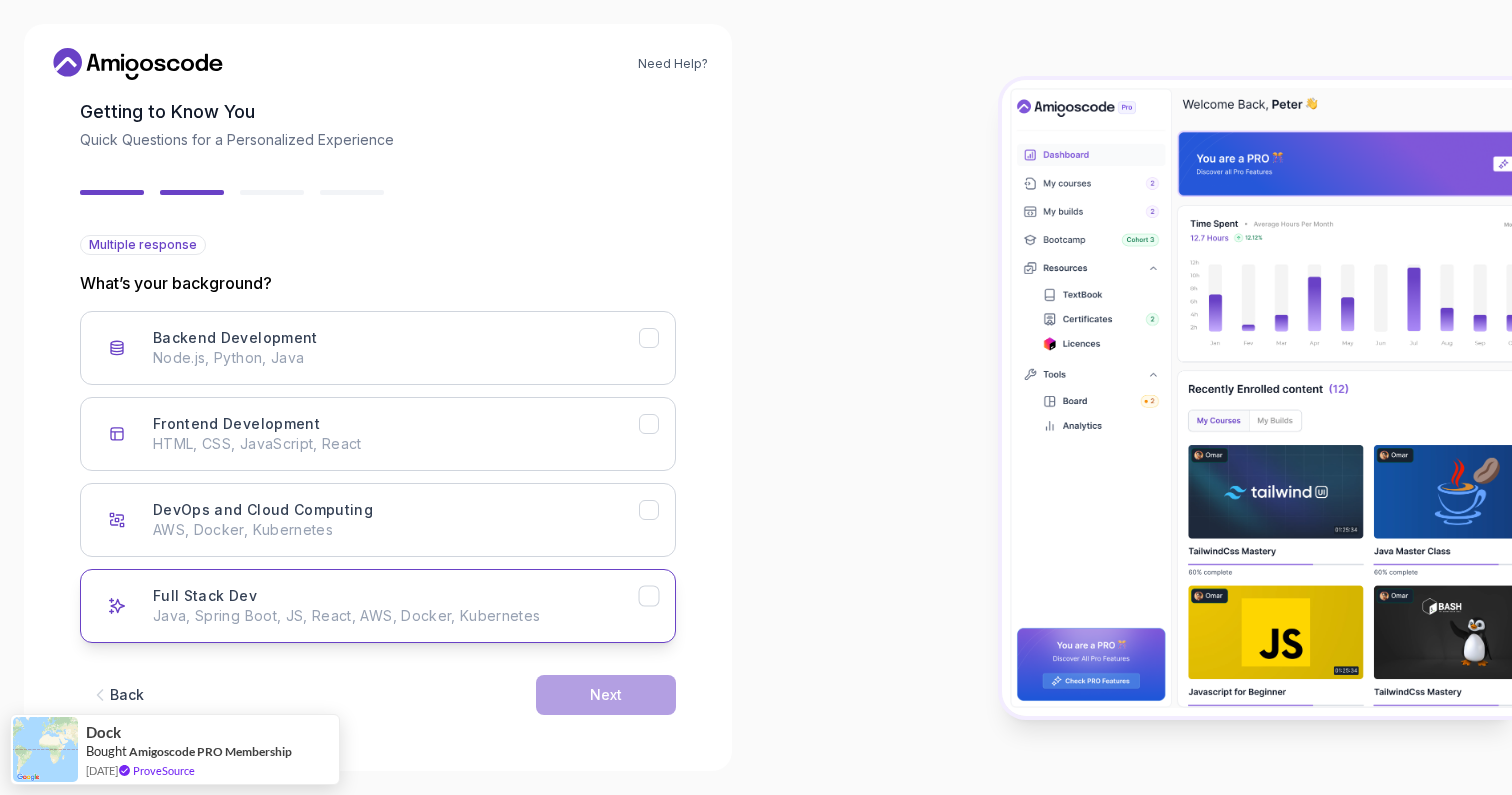 click on "Java, Spring Boot, JS, React, AWS, Docker, Kubernetes" at bounding box center (396, 616) 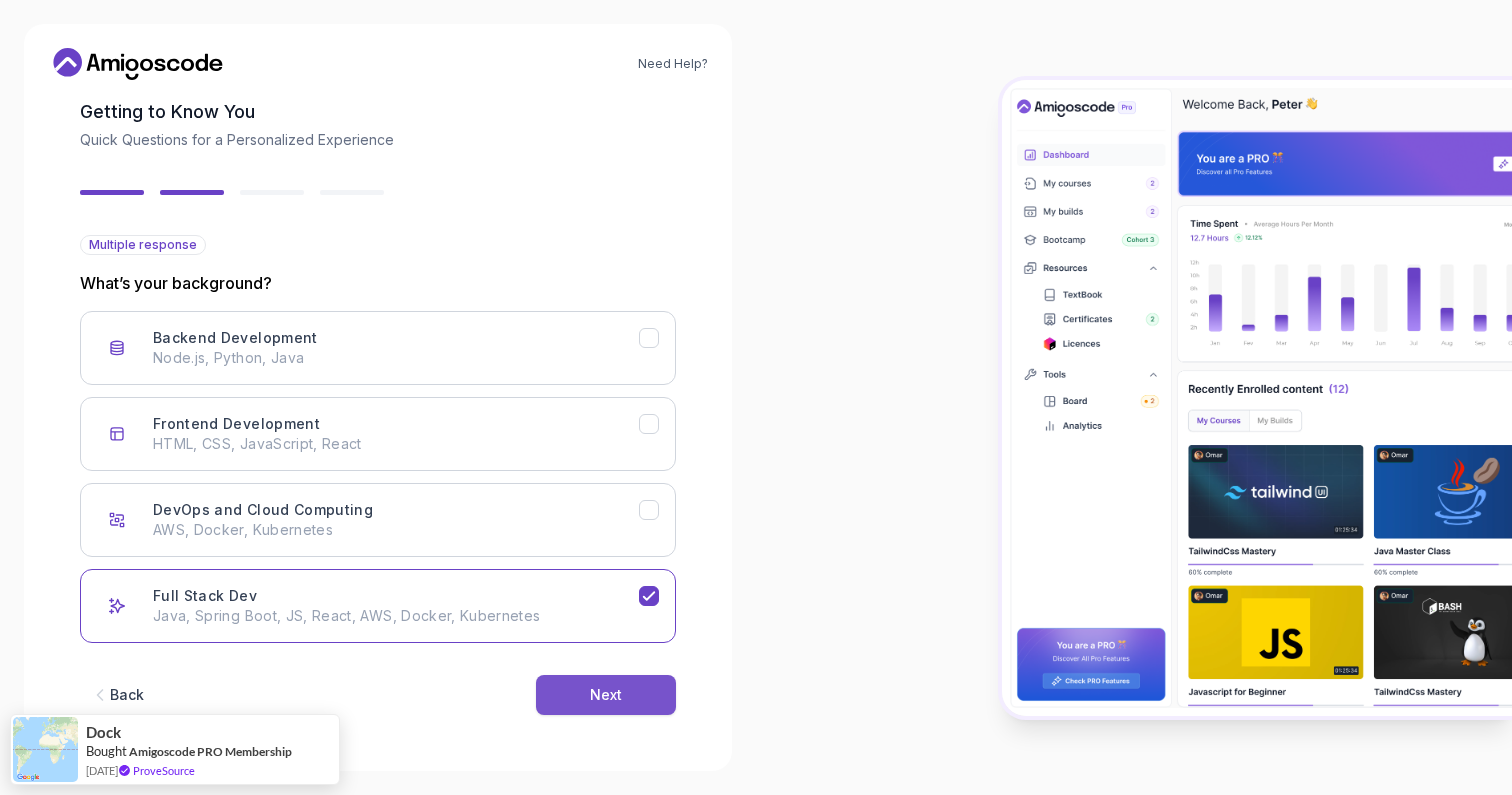 click on "Next" at bounding box center (606, 695) 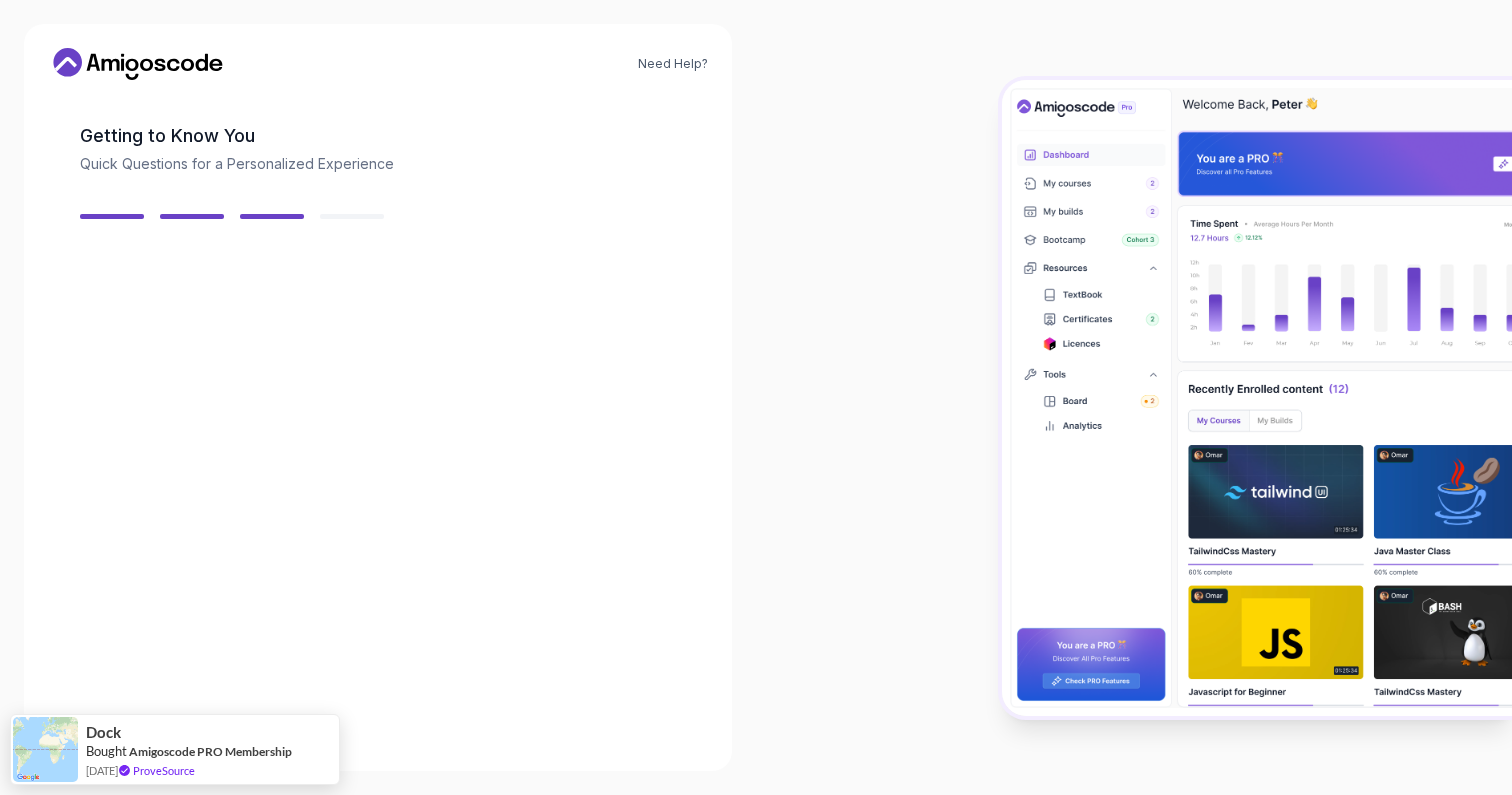 scroll, scrollTop: 78, scrollLeft: 0, axis: vertical 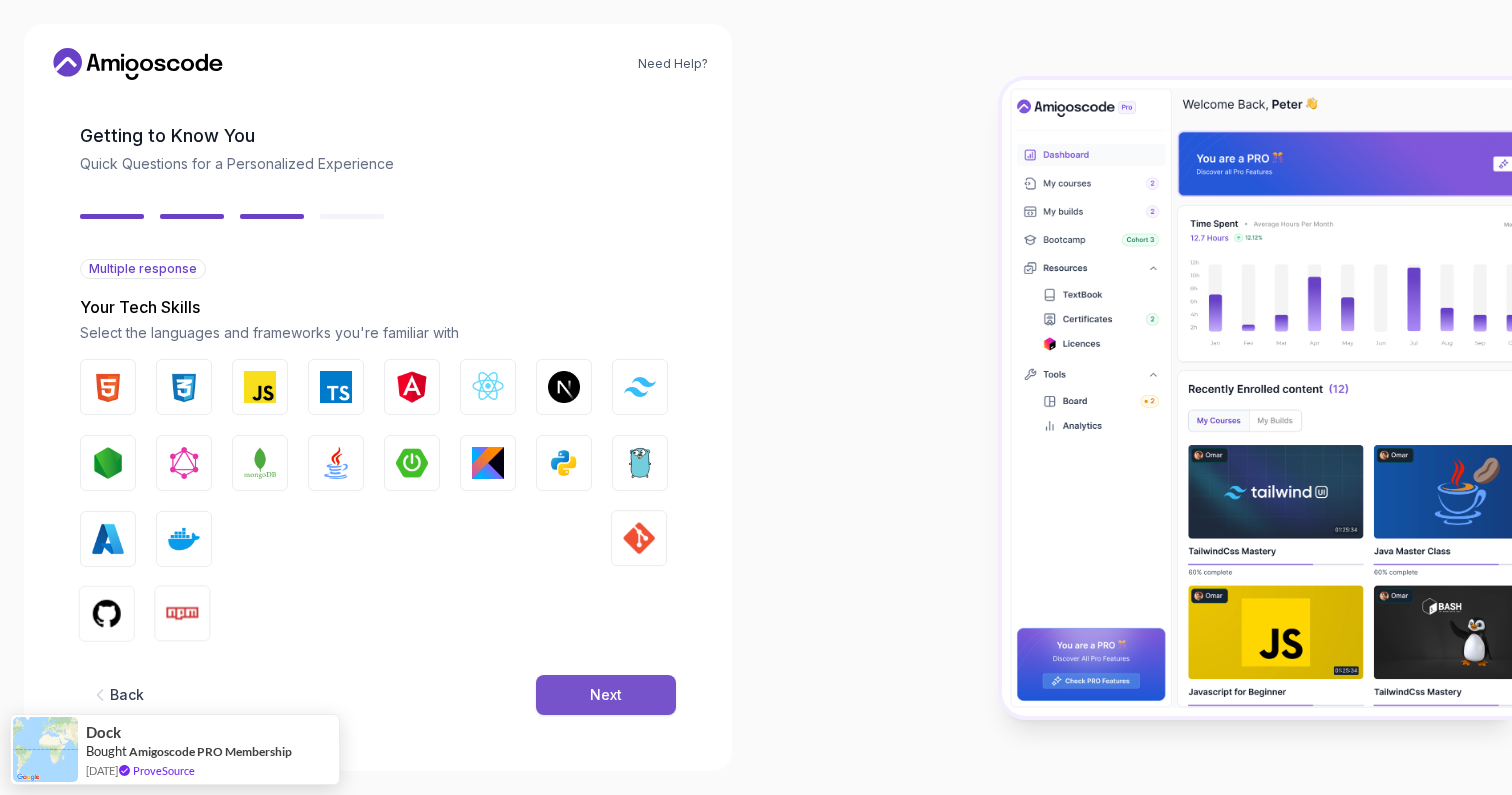 click on "Next" at bounding box center (606, 695) 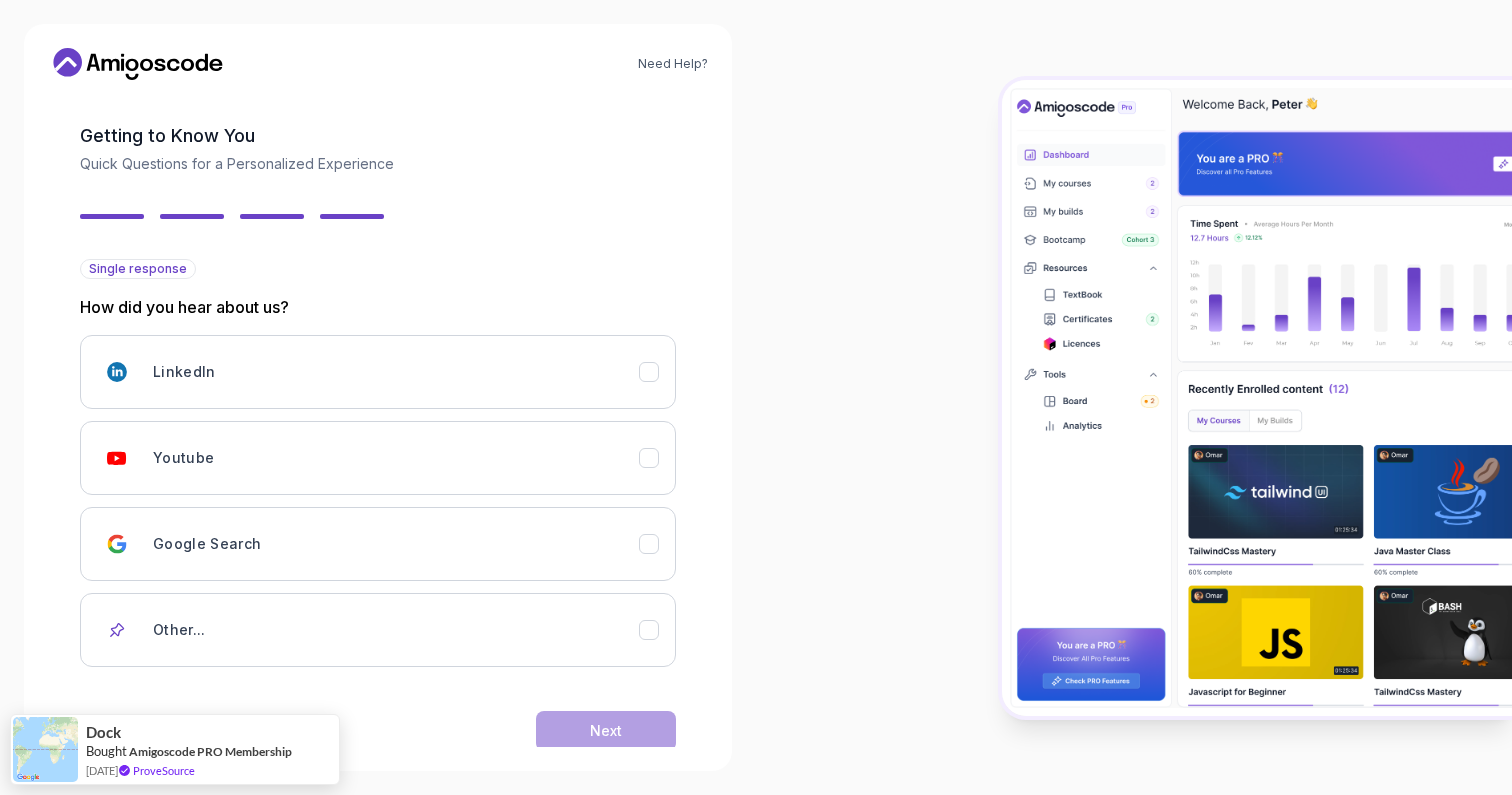 scroll, scrollTop: 114, scrollLeft: 0, axis: vertical 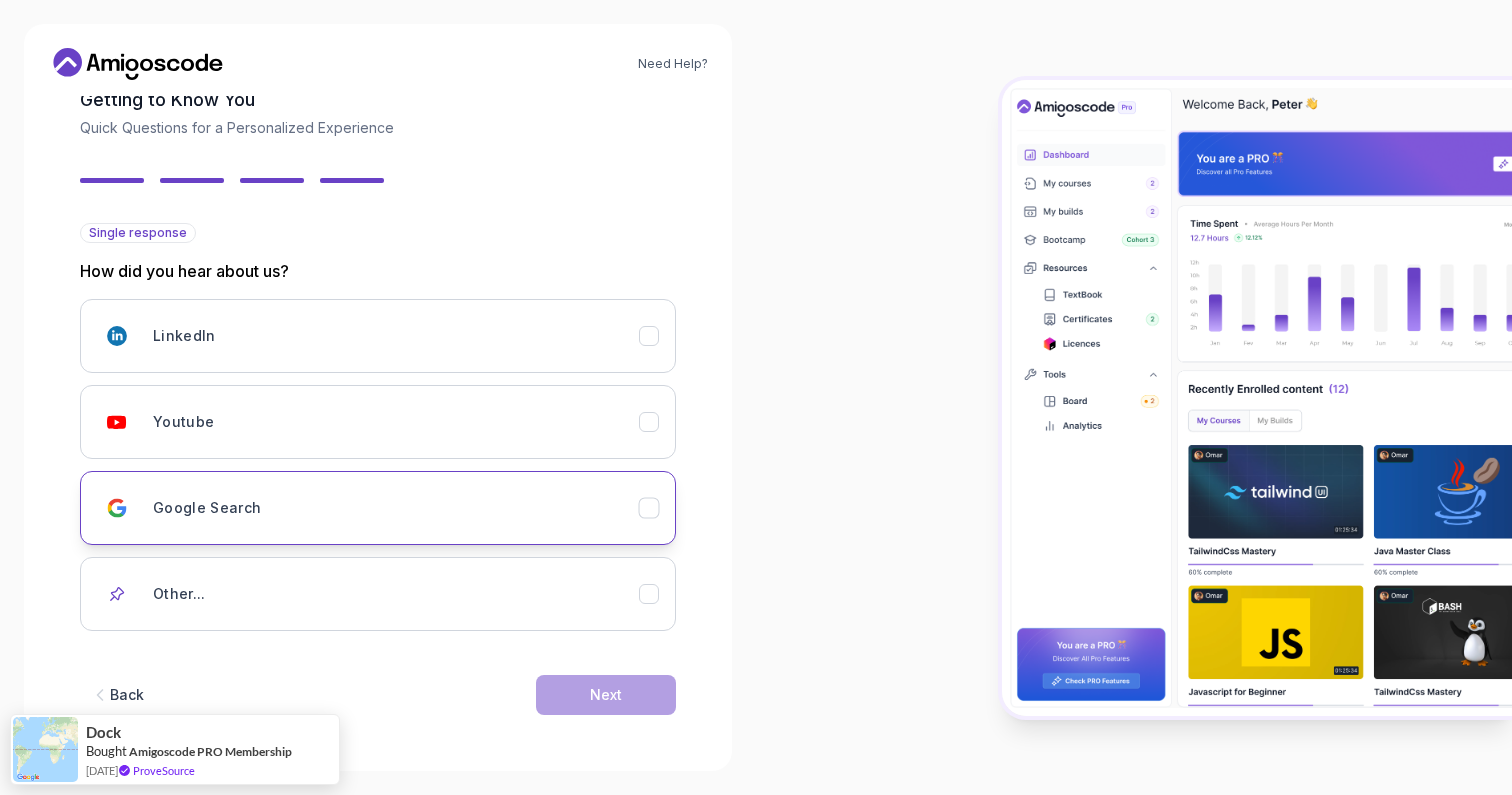 click on "Google Search" at bounding box center (396, 508) 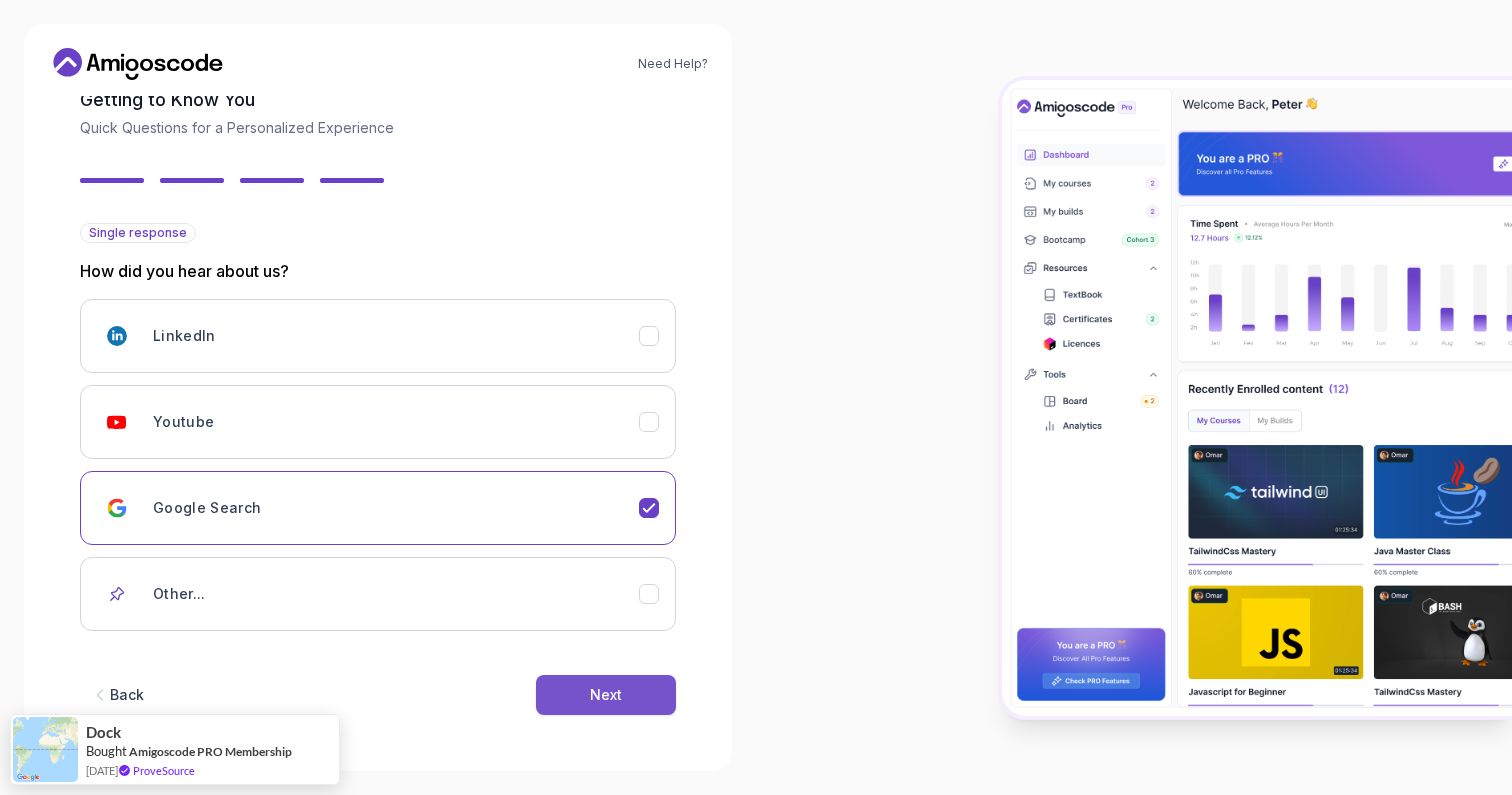 click on "Next" at bounding box center [606, 695] 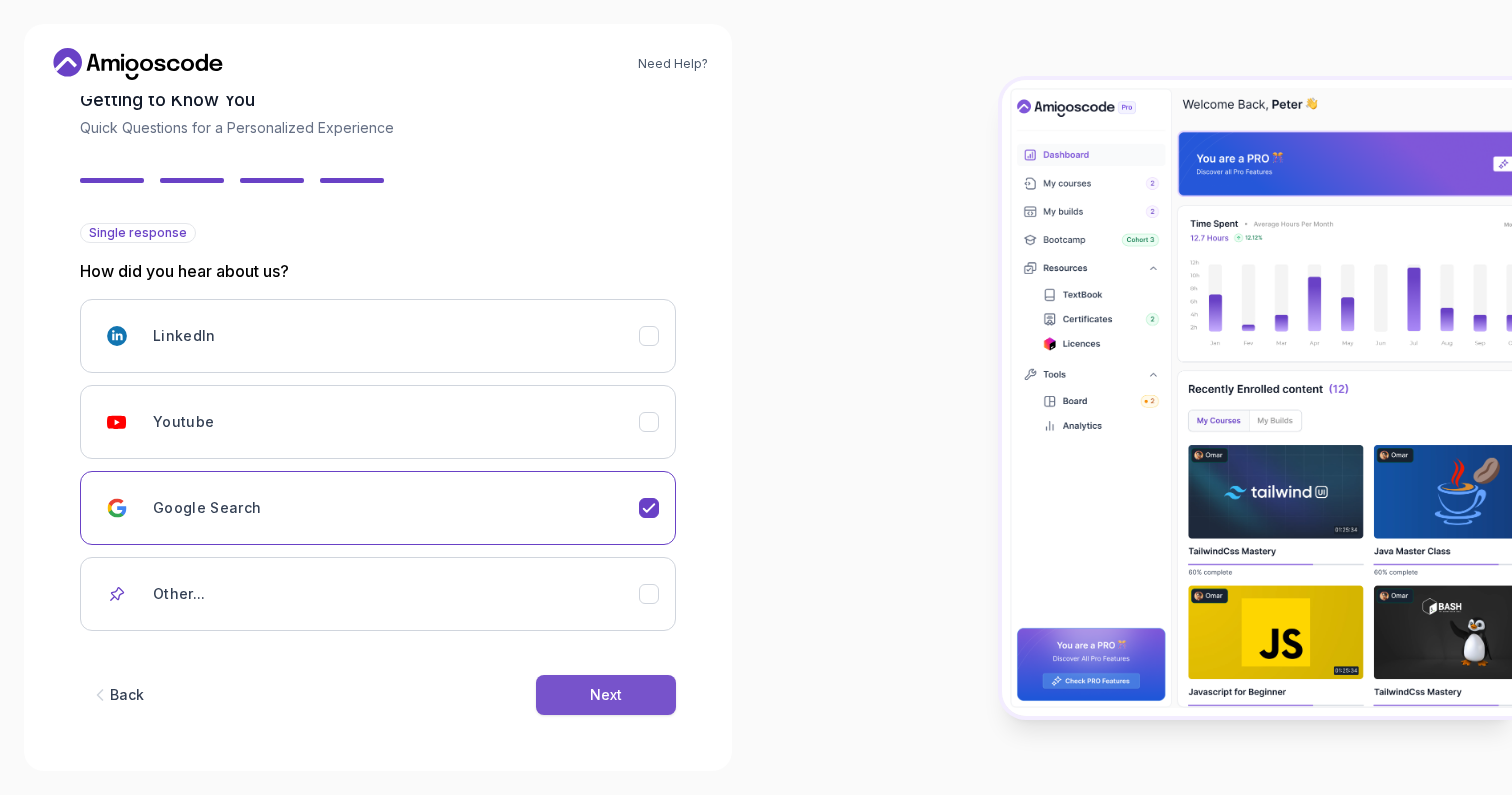 scroll, scrollTop: 0, scrollLeft: 0, axis: both 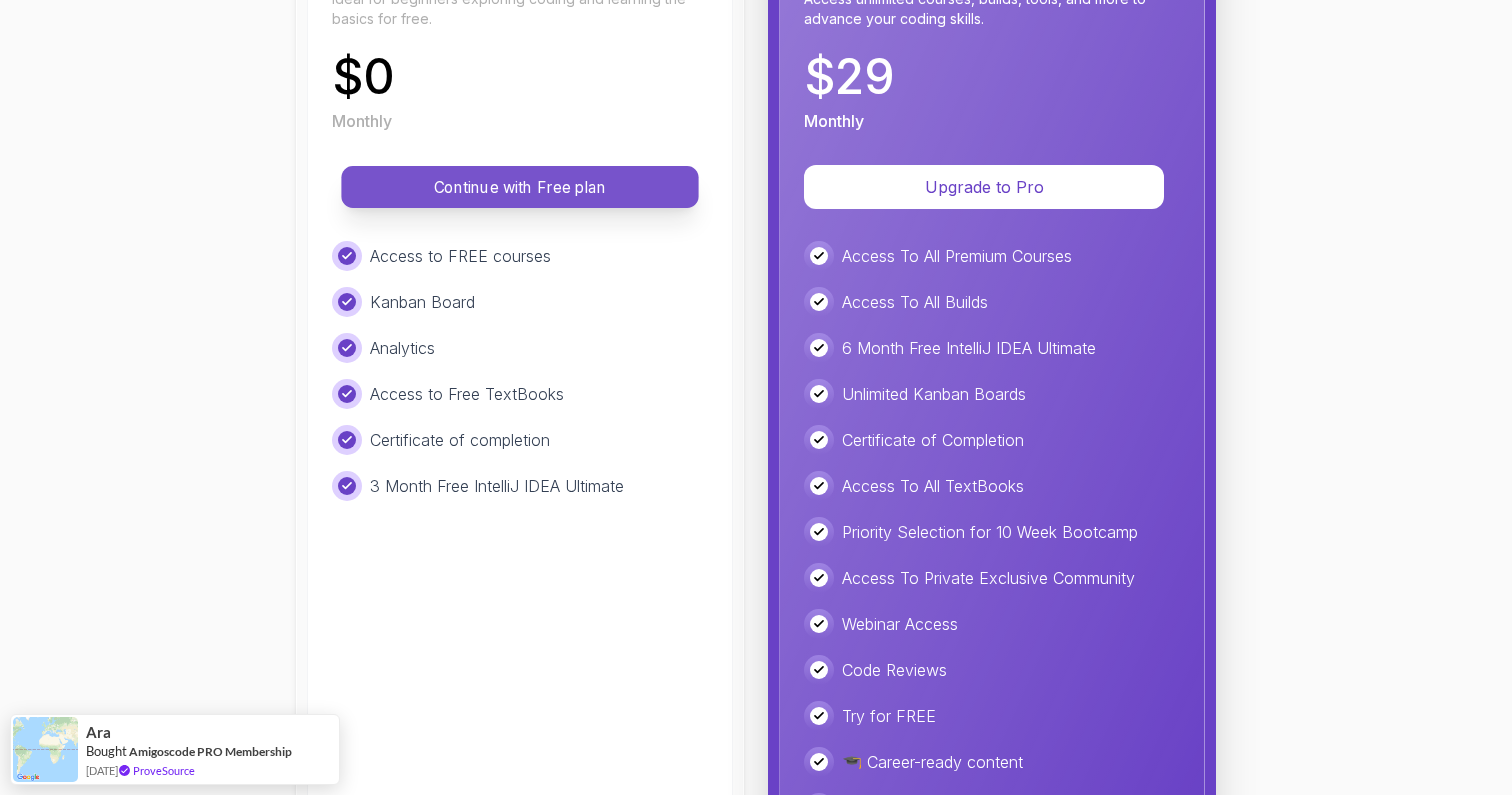click on "Continue with Free plan" at bounding box center (520, 187) 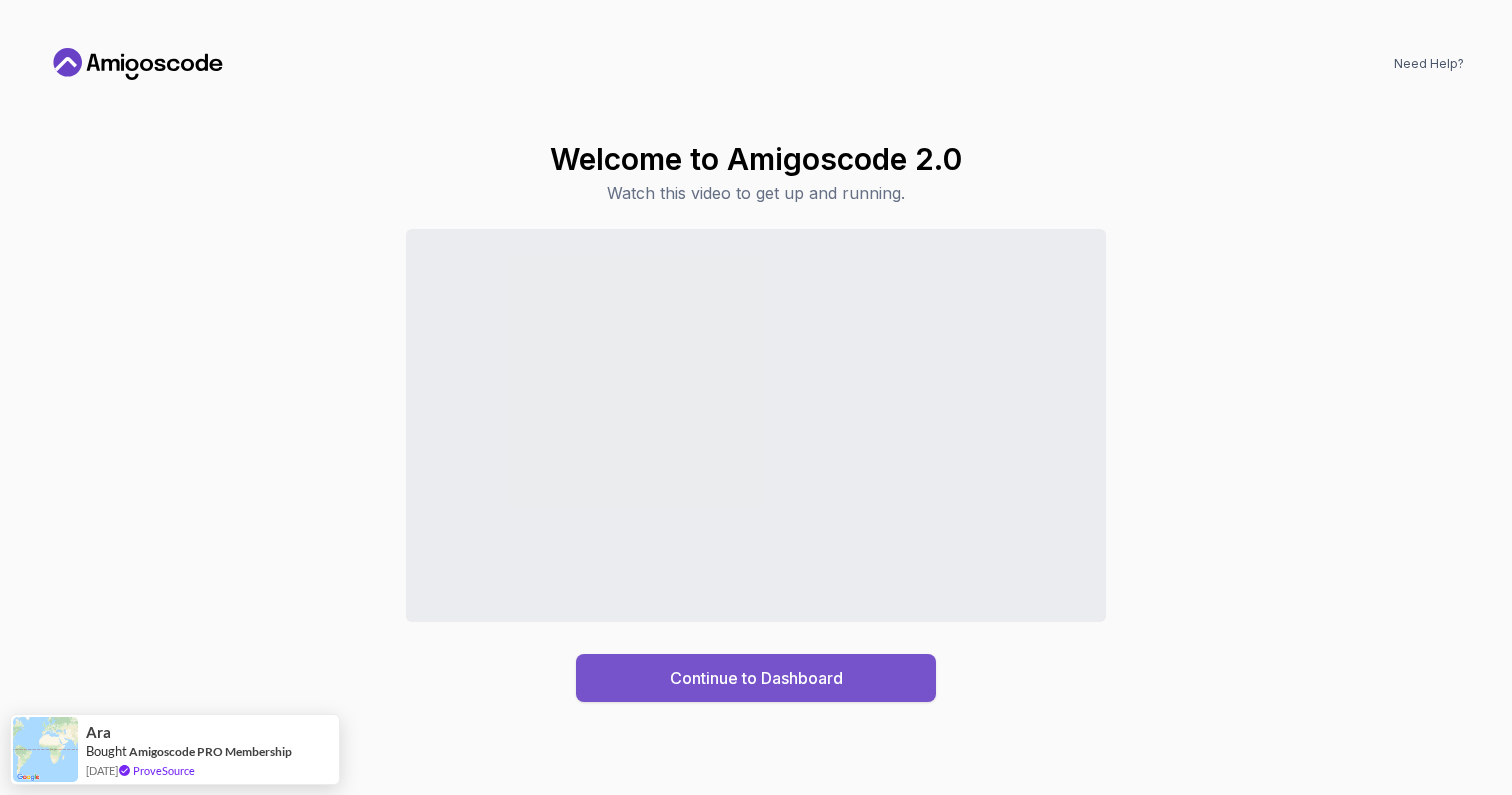 click on "Continue to Dashboard" at bounding box center (756, 678) 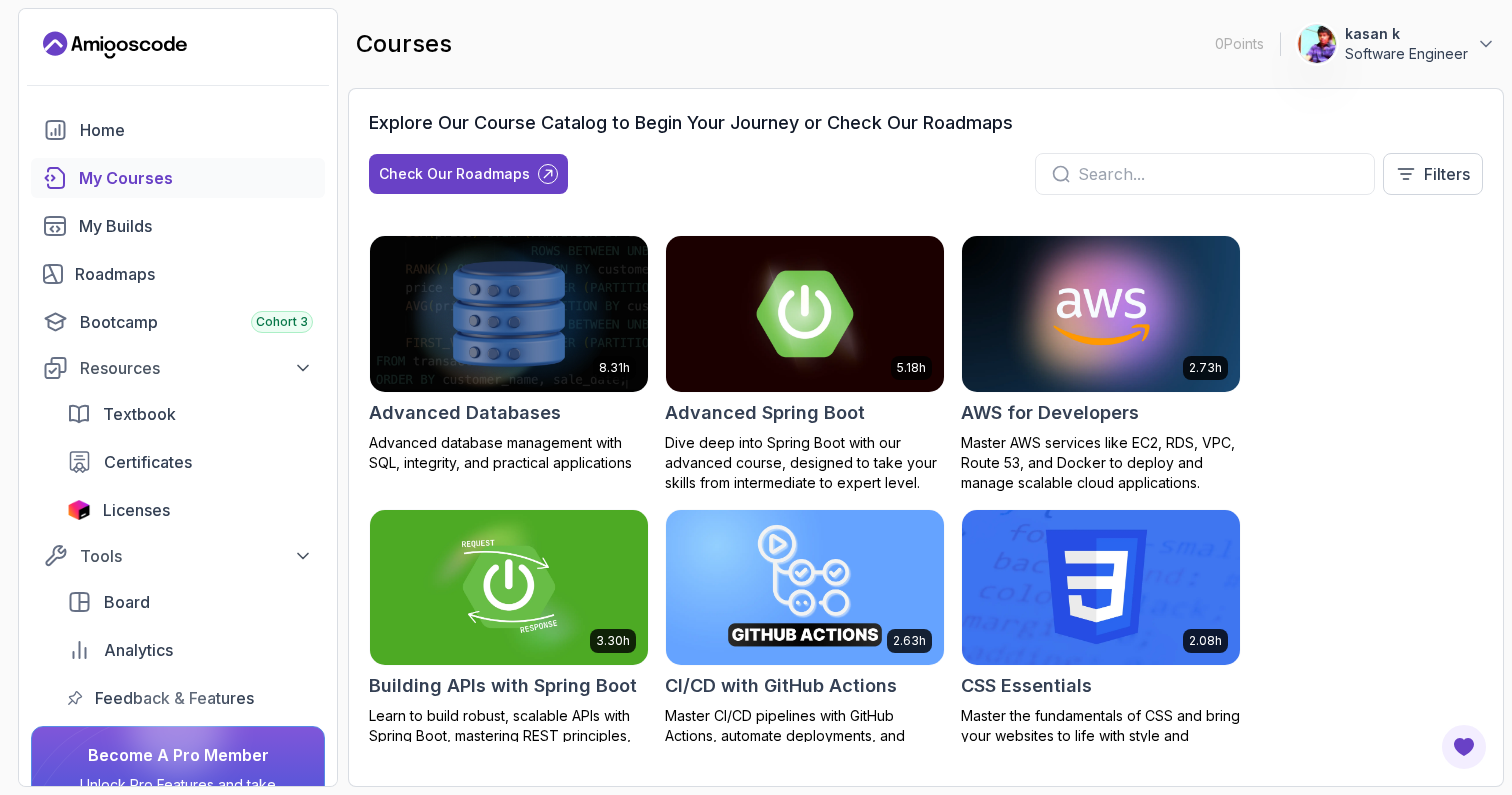 click at bounding box center [805, 313] 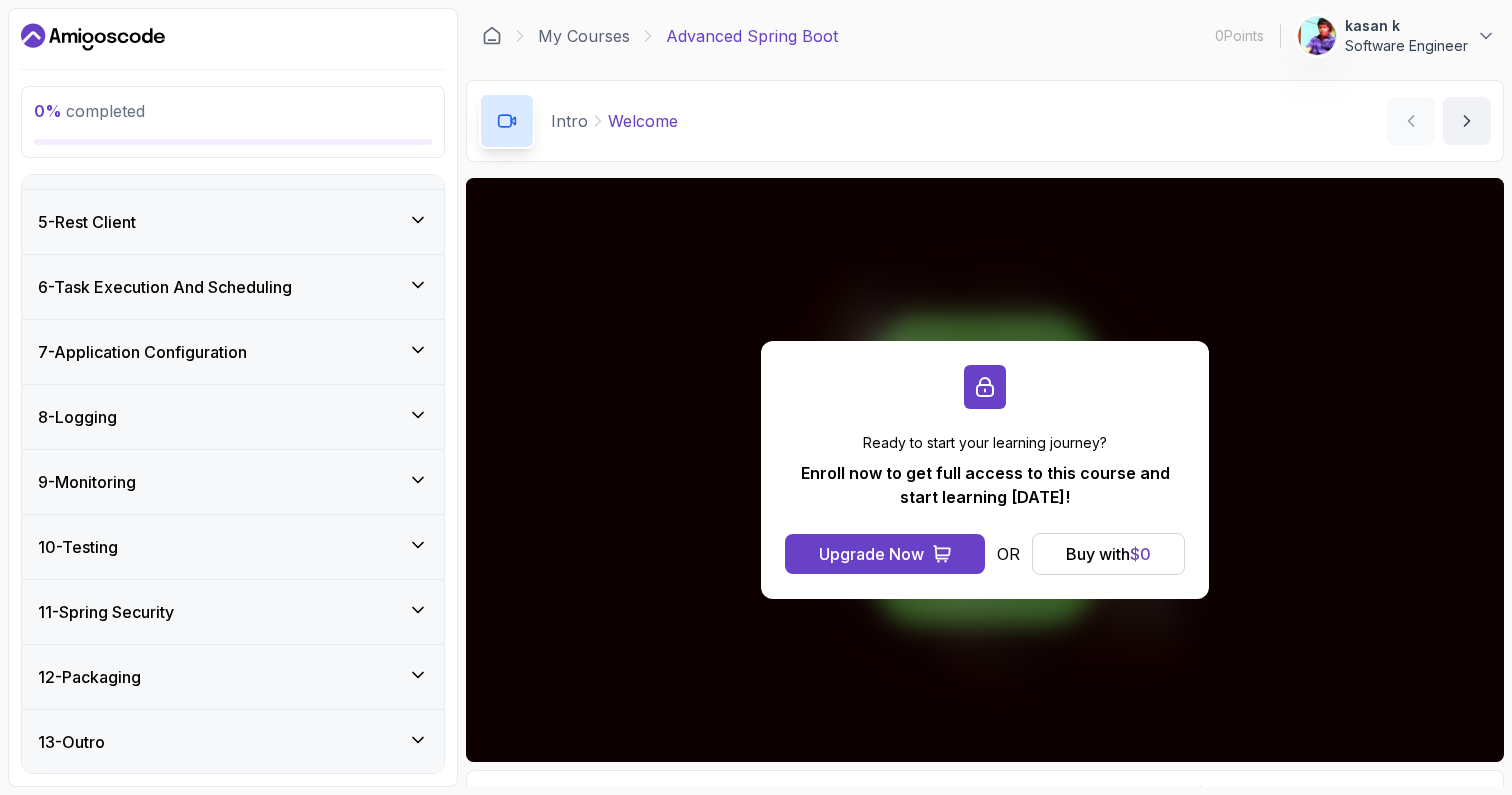 click 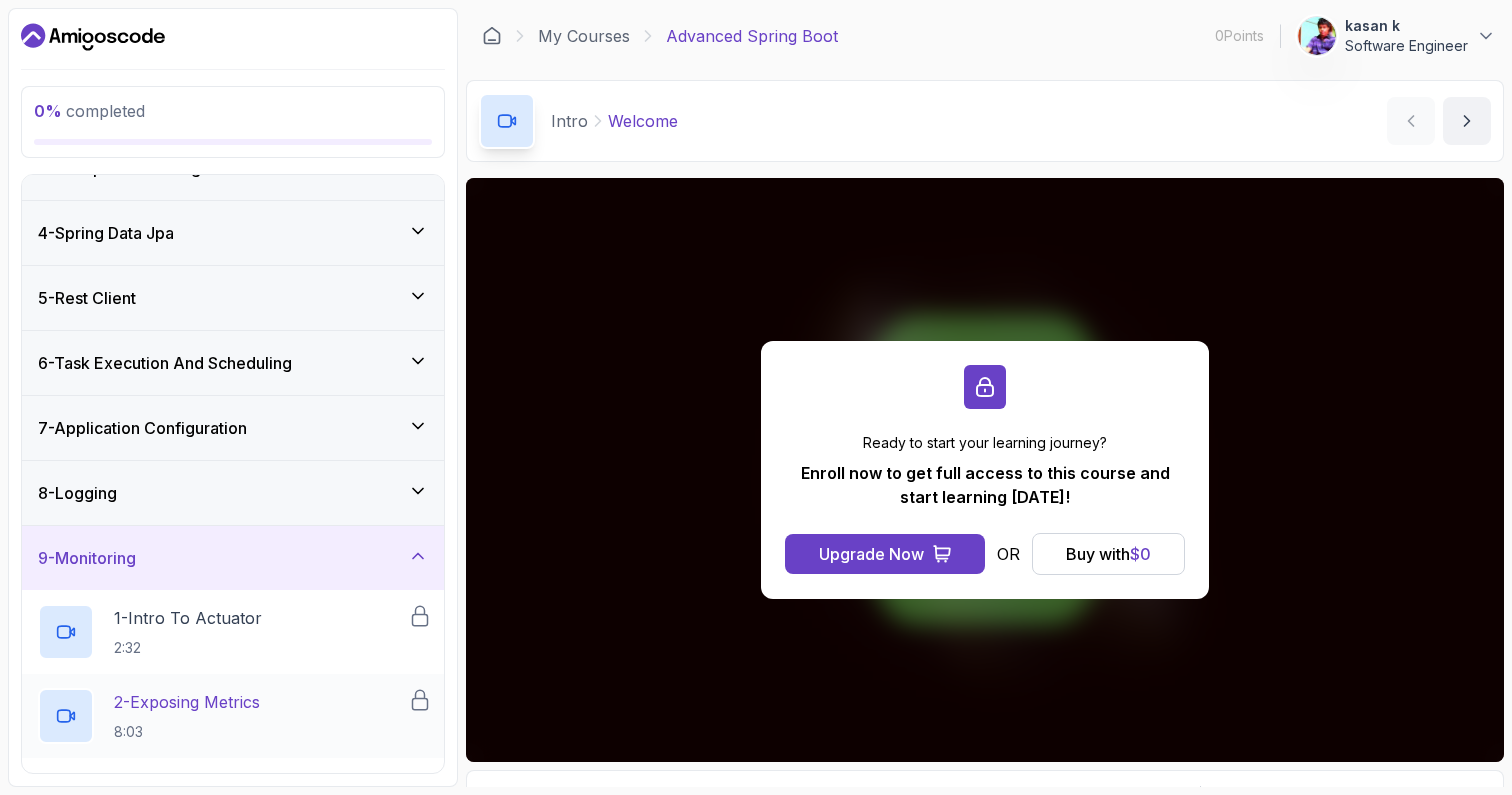 scroll, scrollTop: 70, scrollLeft: 0, axis: vertical 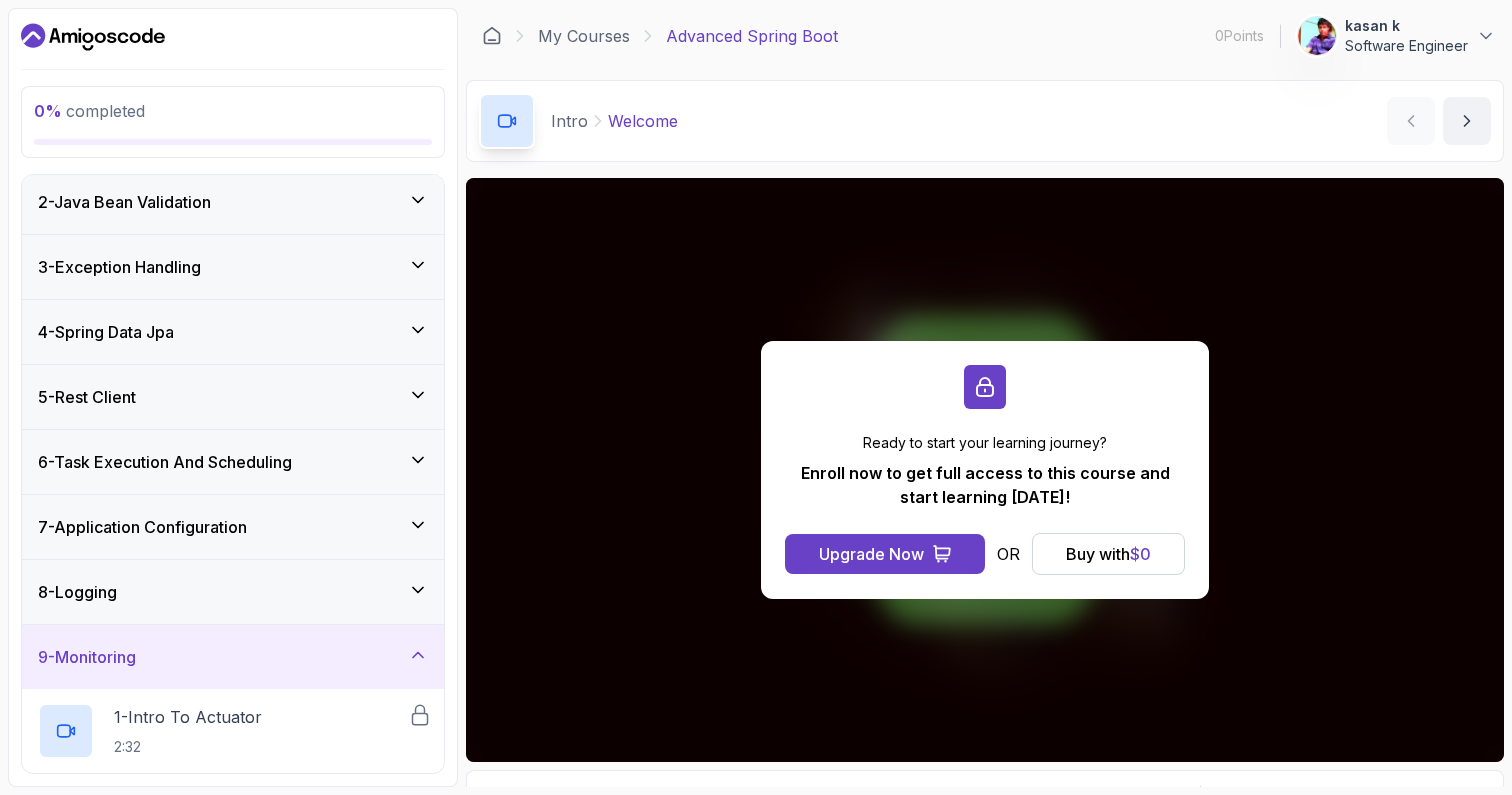 click 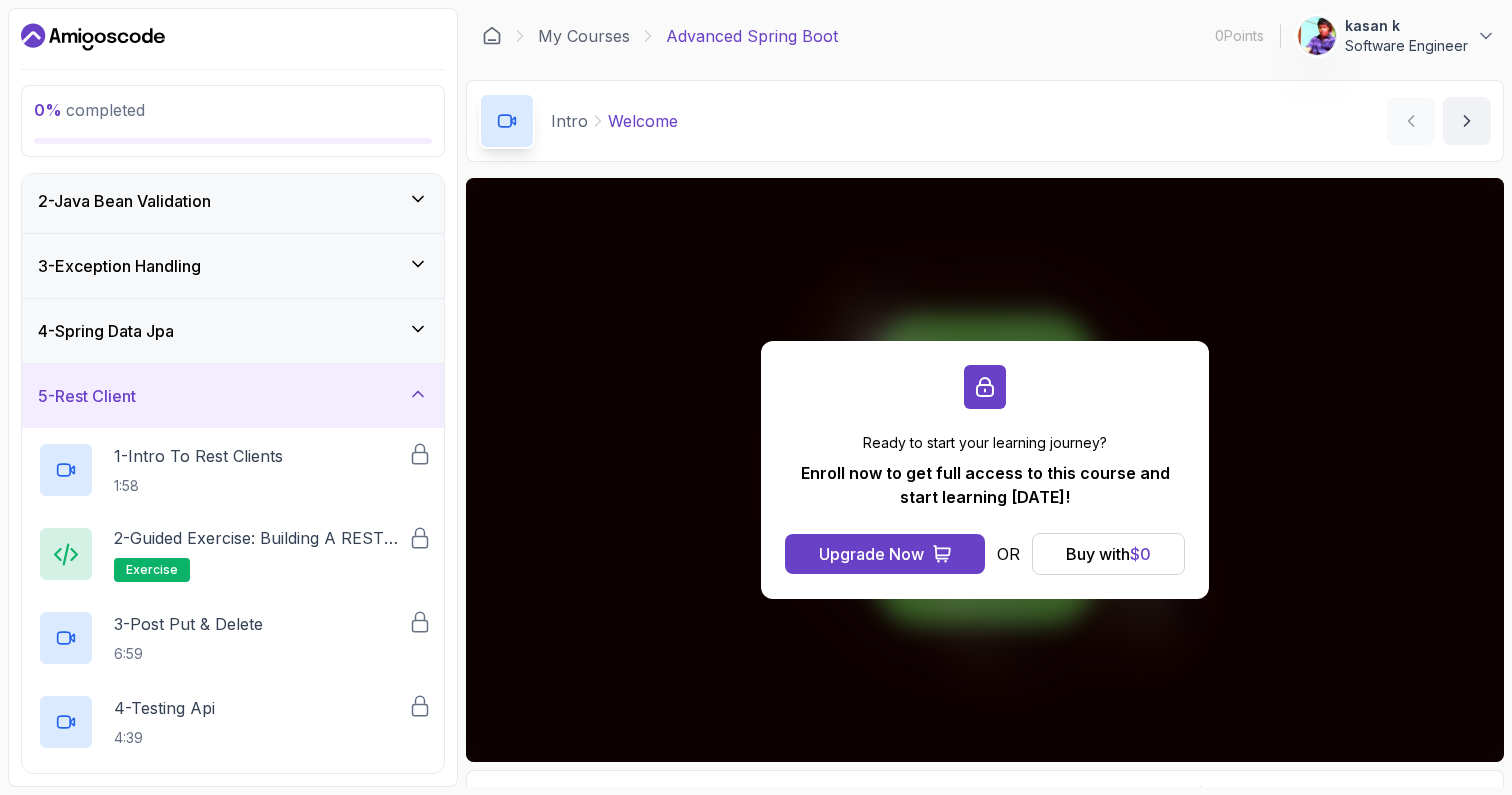 click 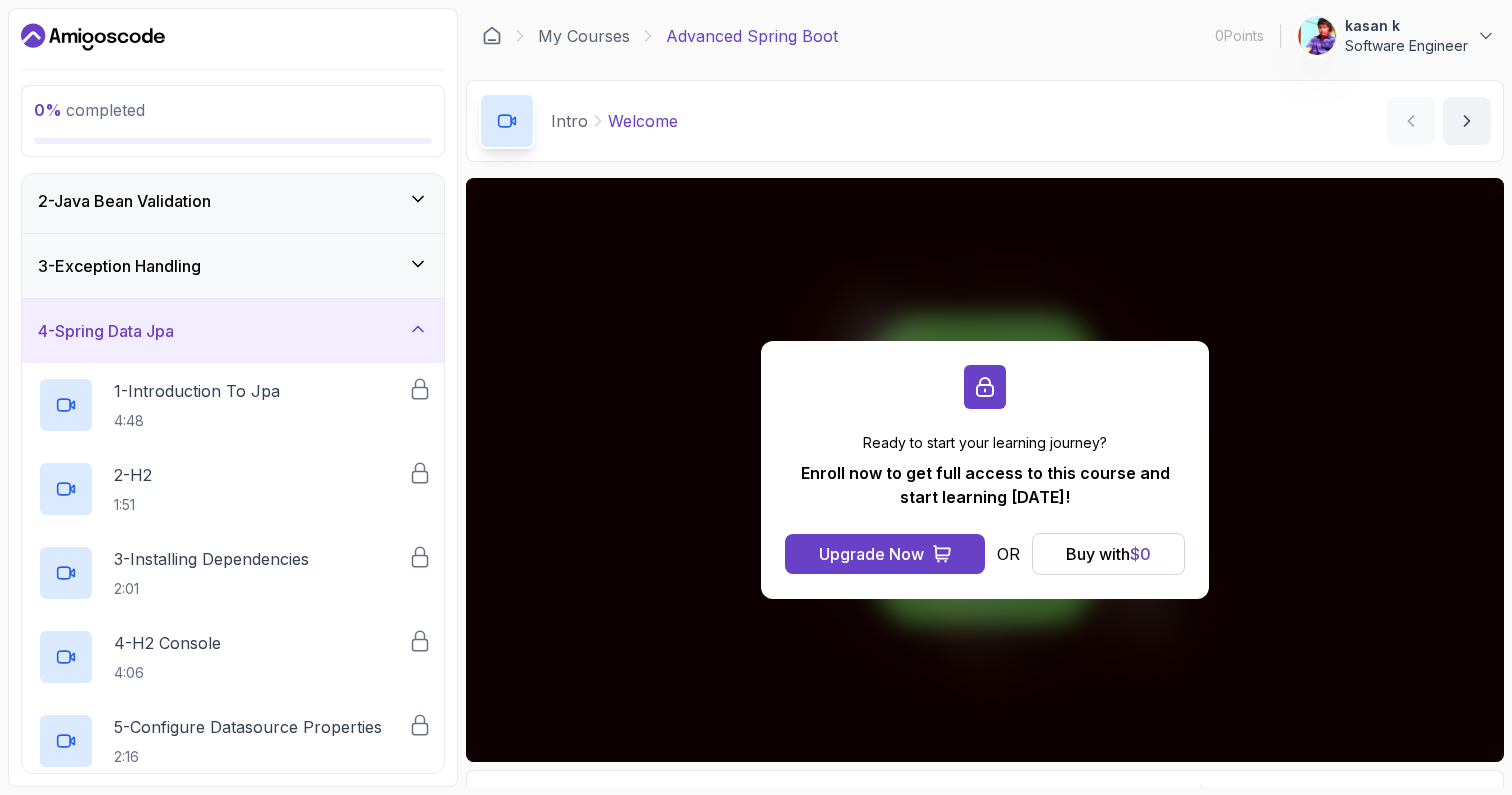 click 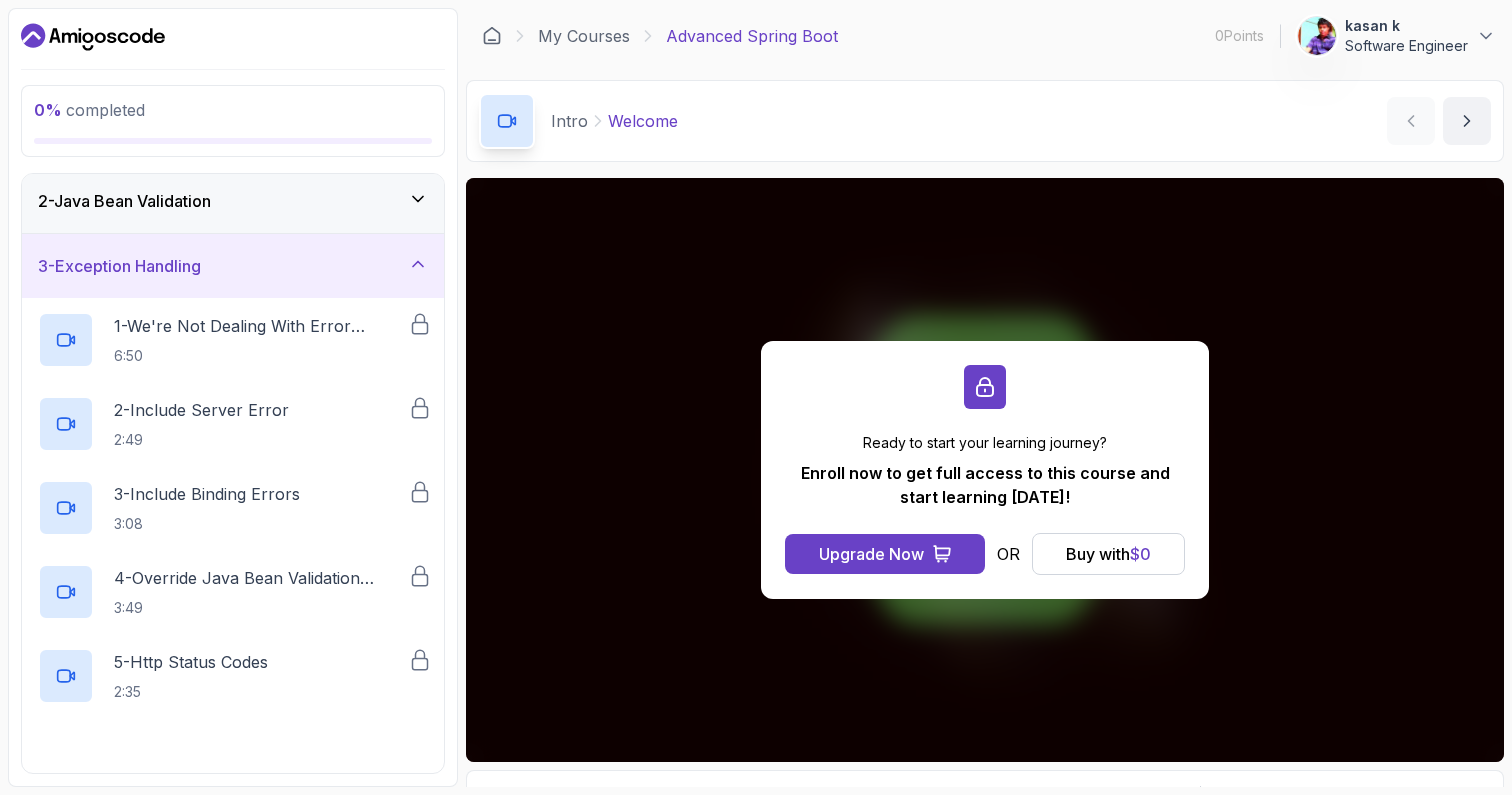 click 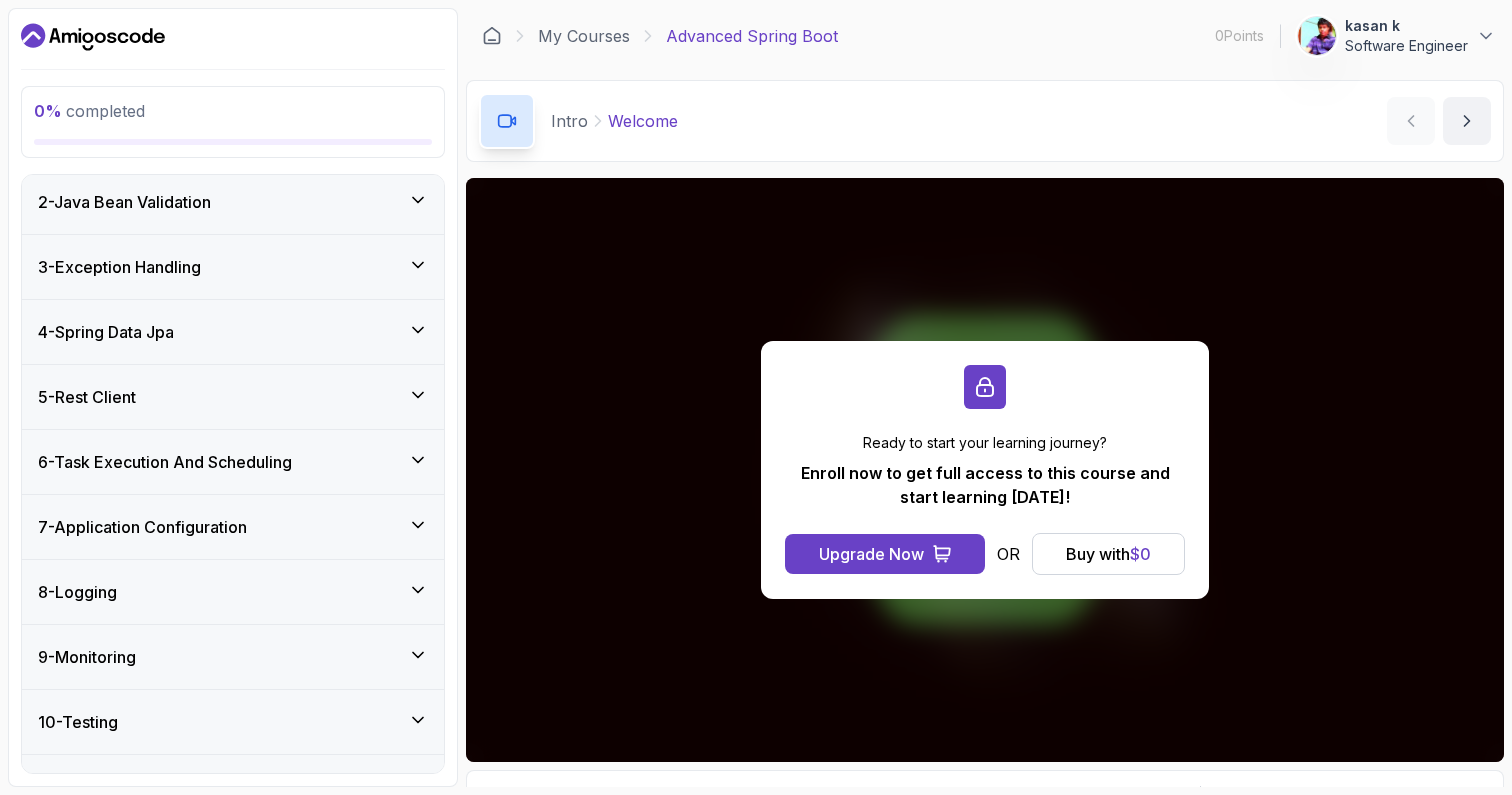 scroll, scrollTop: 245, scrollLeft: 0, axis: vertical 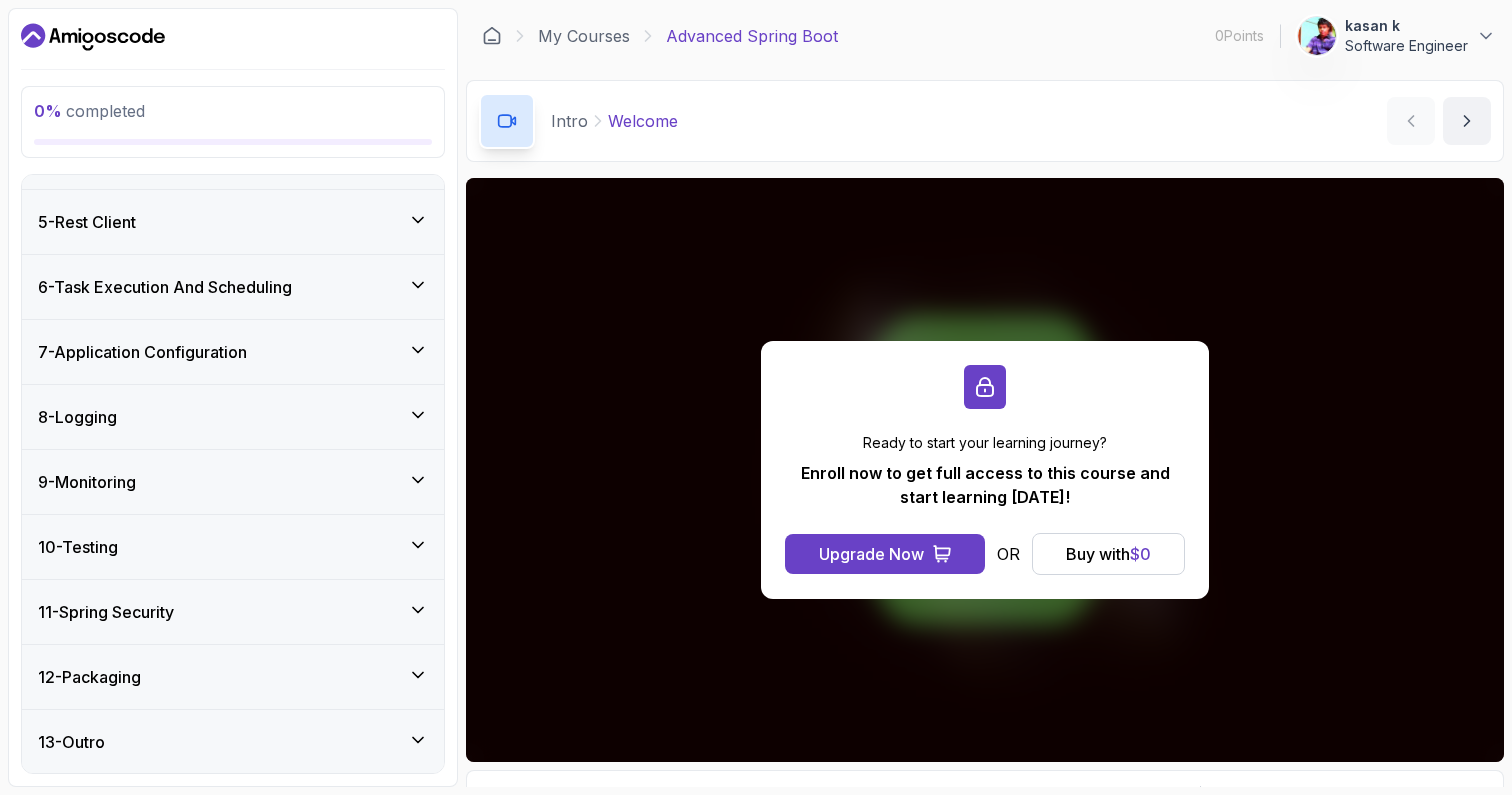 click on "11  -  Spring Security" at bounding box center [233, 612] 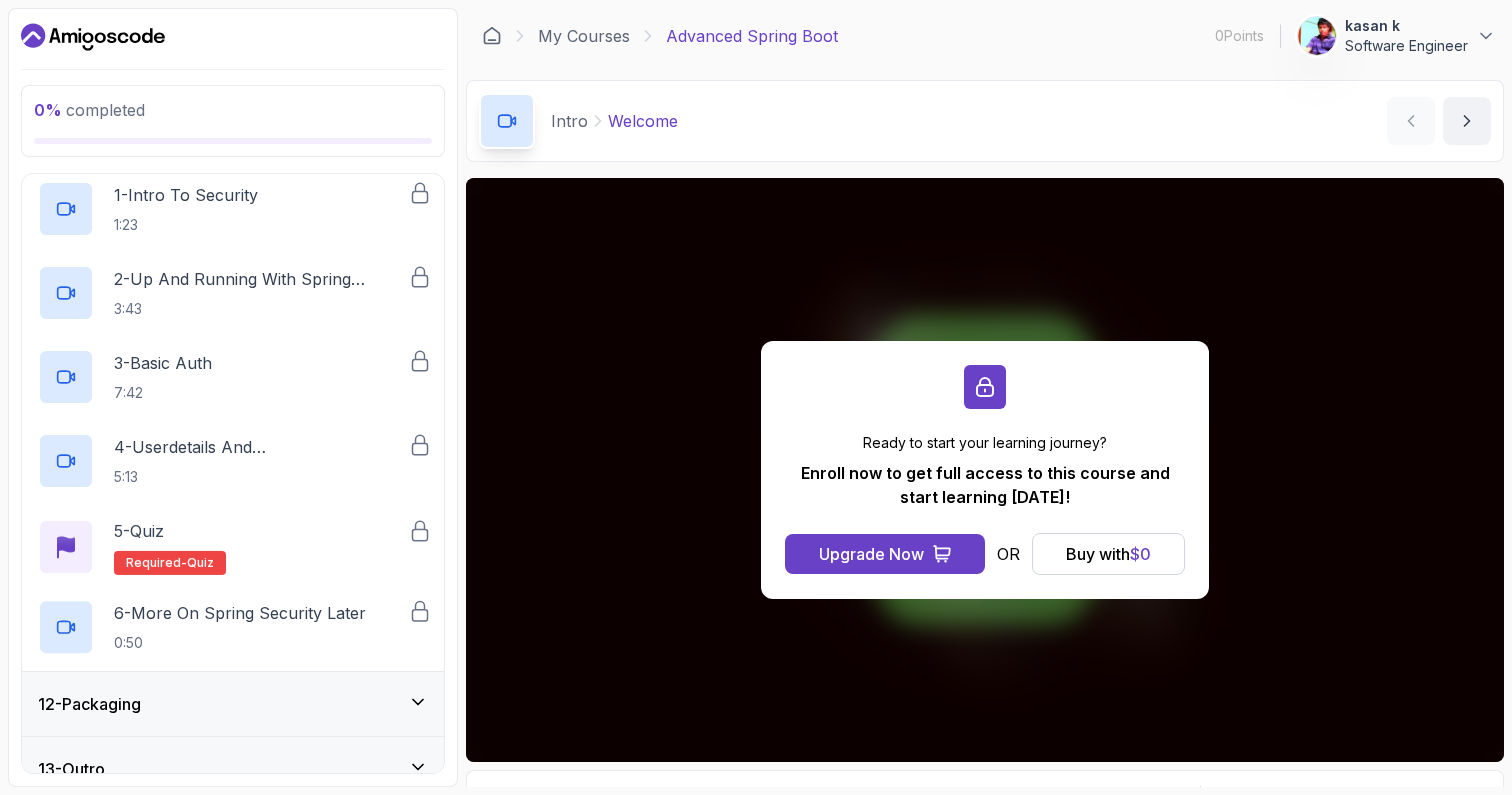 scroll, scrollTop: 749, scrollLeft: 0, axis: vertical 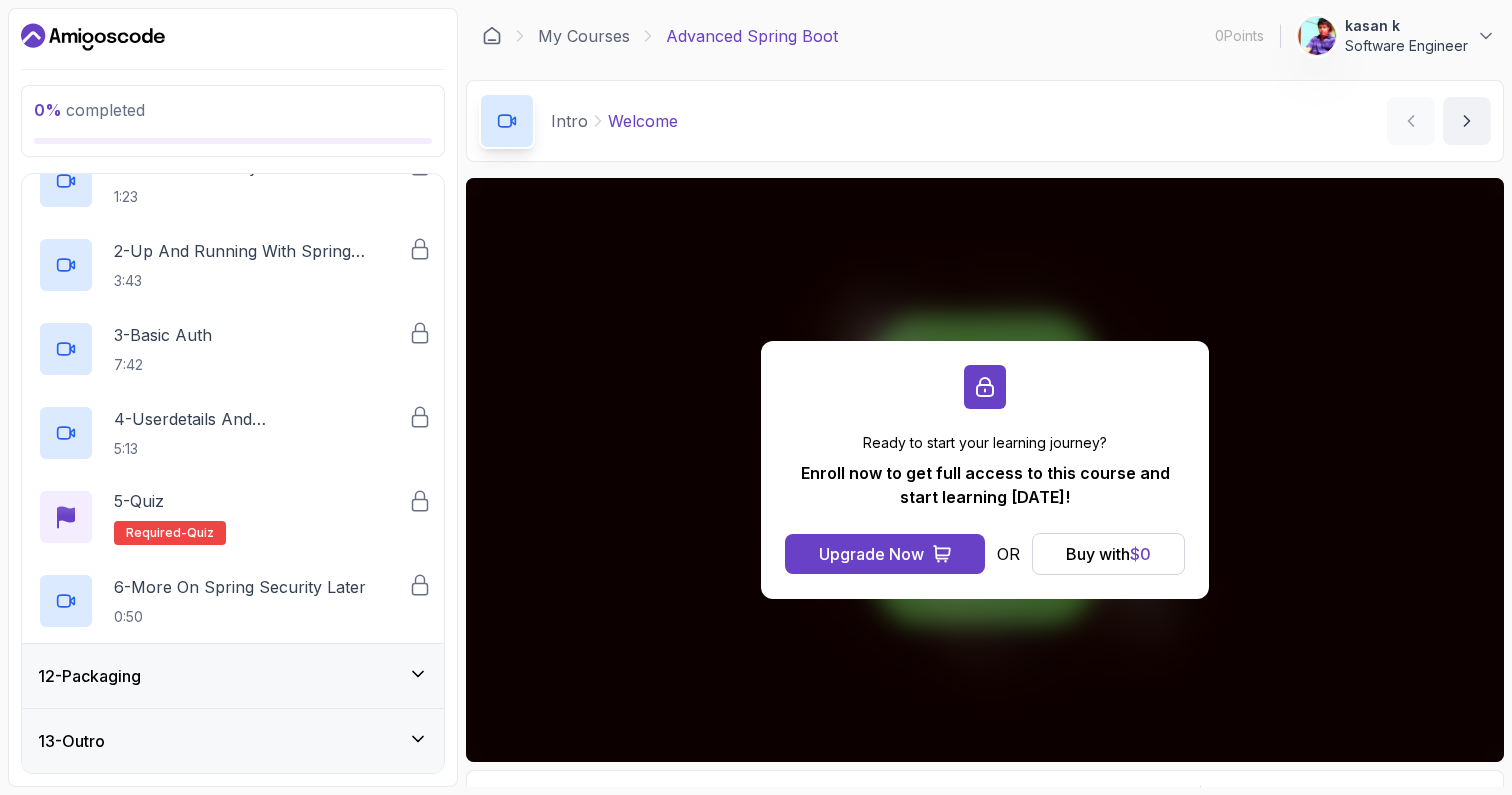 click 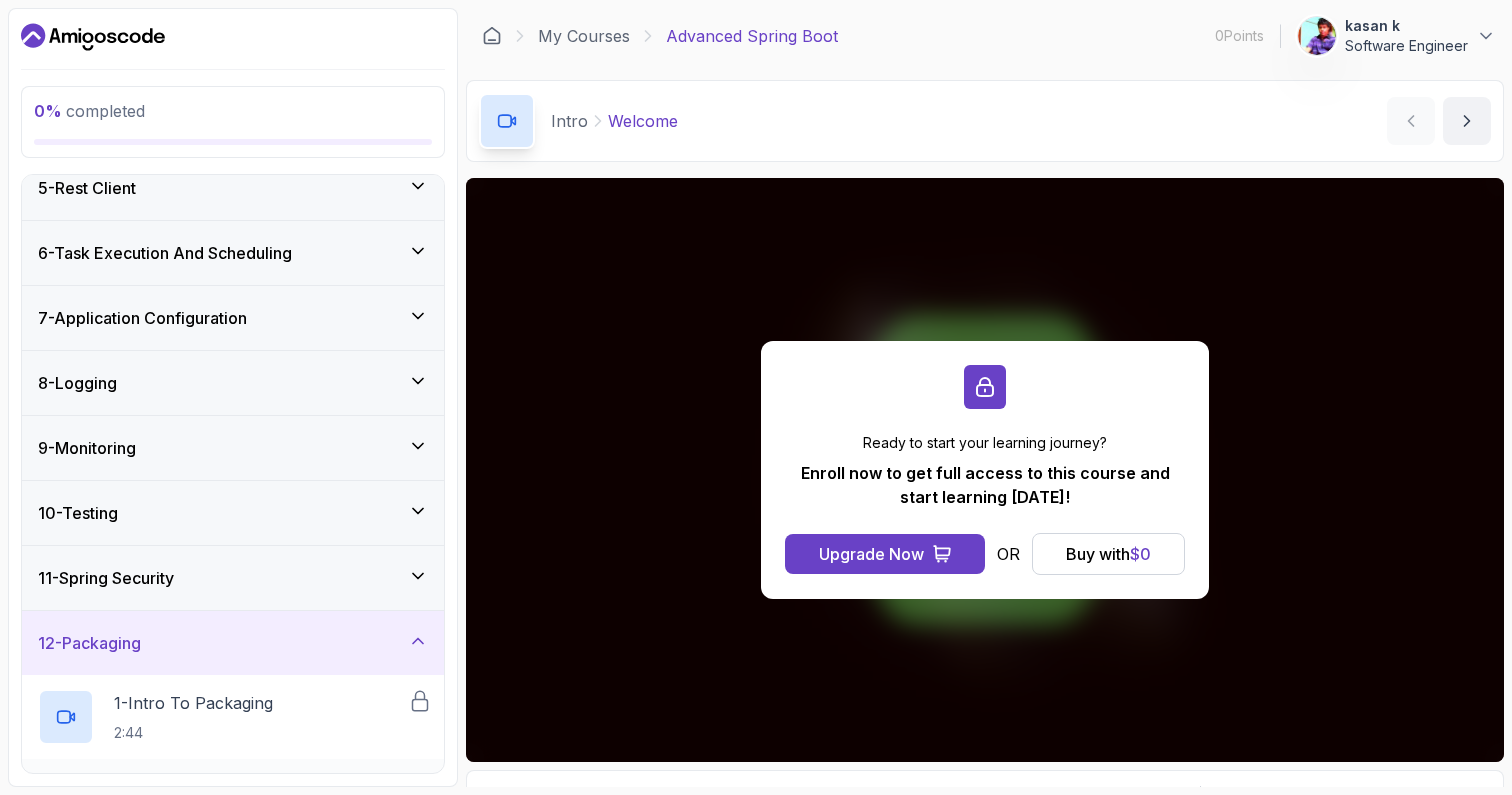 scroll, scrollTop: 0, scrollLeft: 0, axis: both 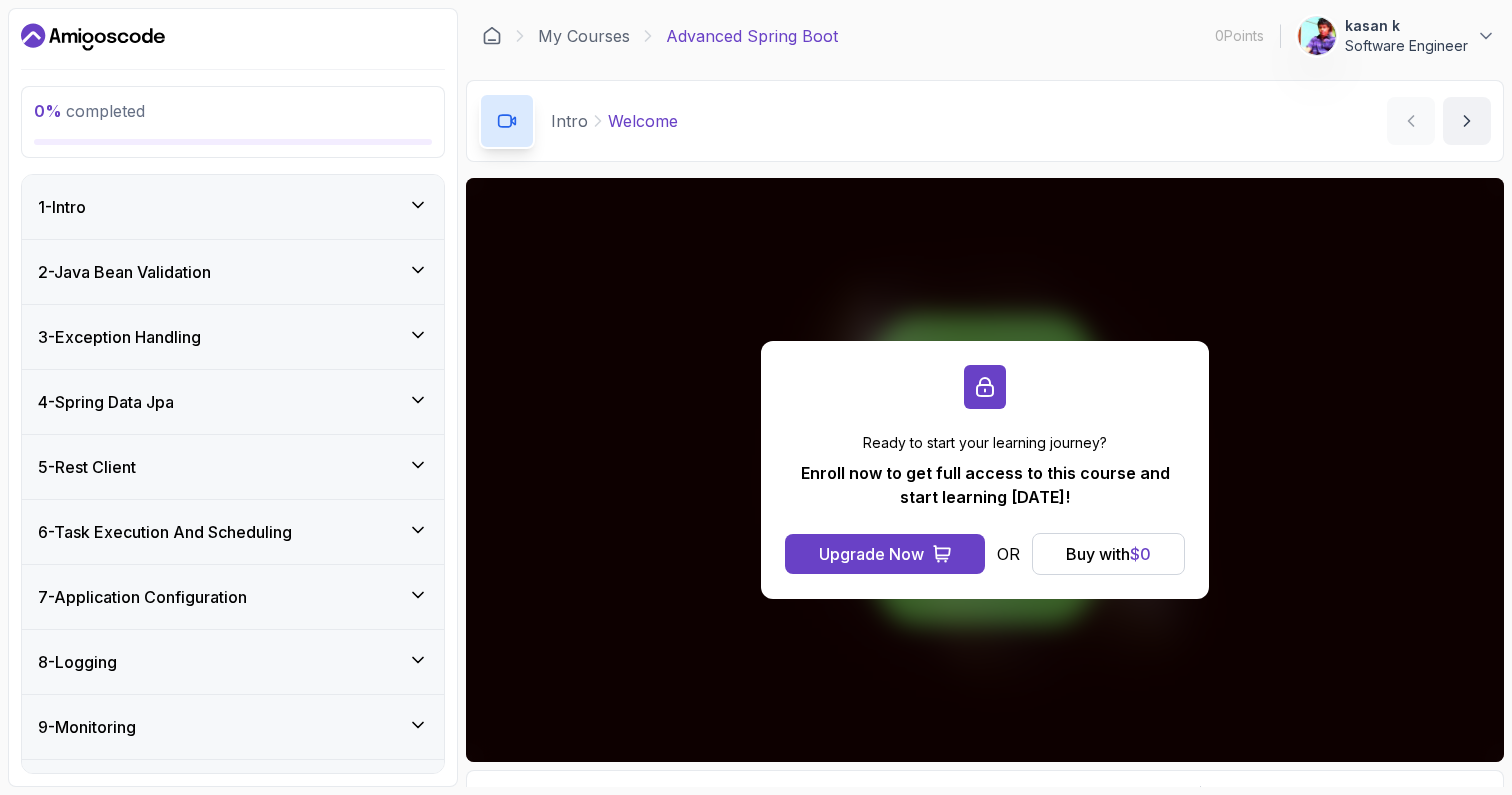 click 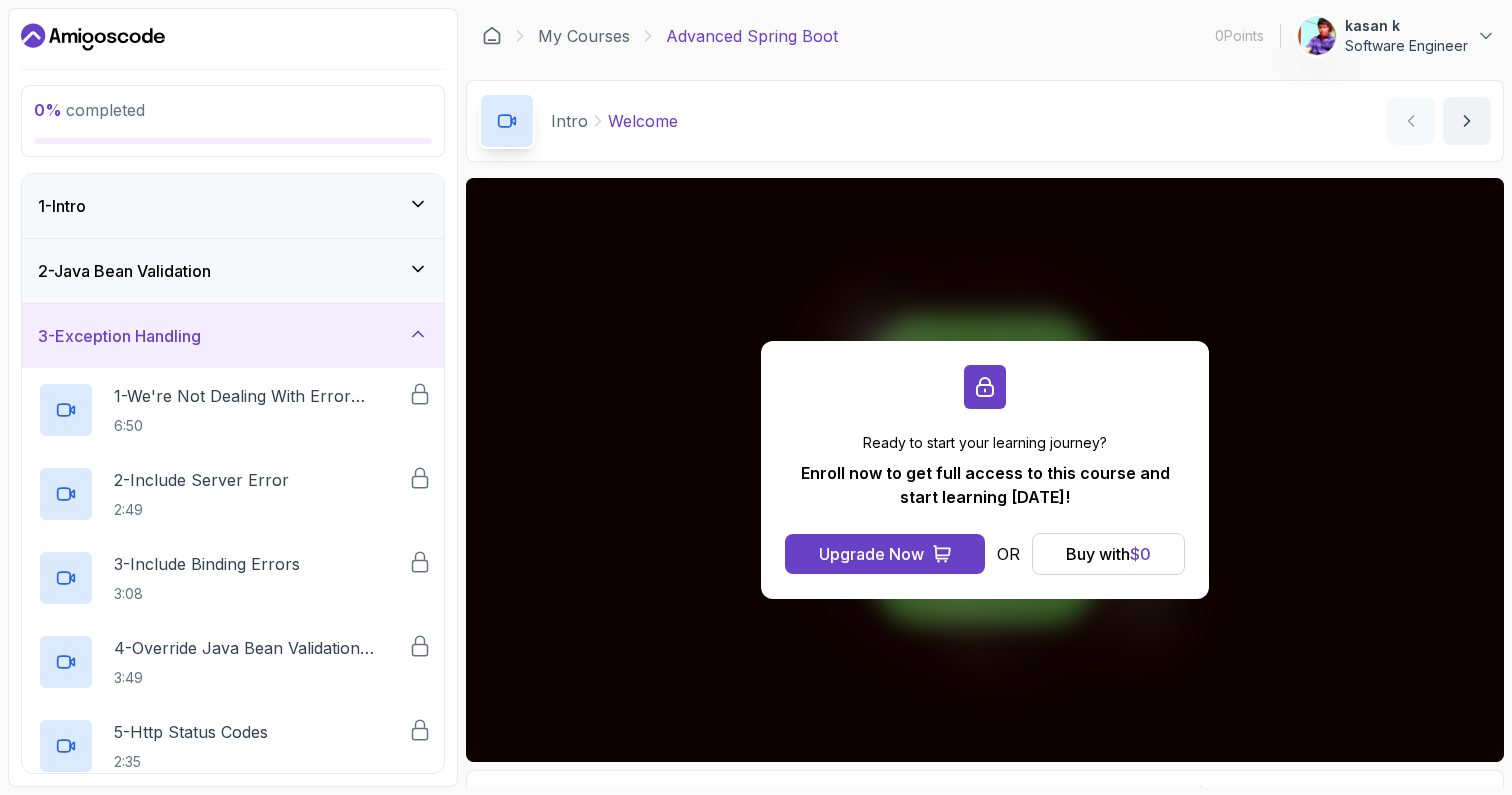 click 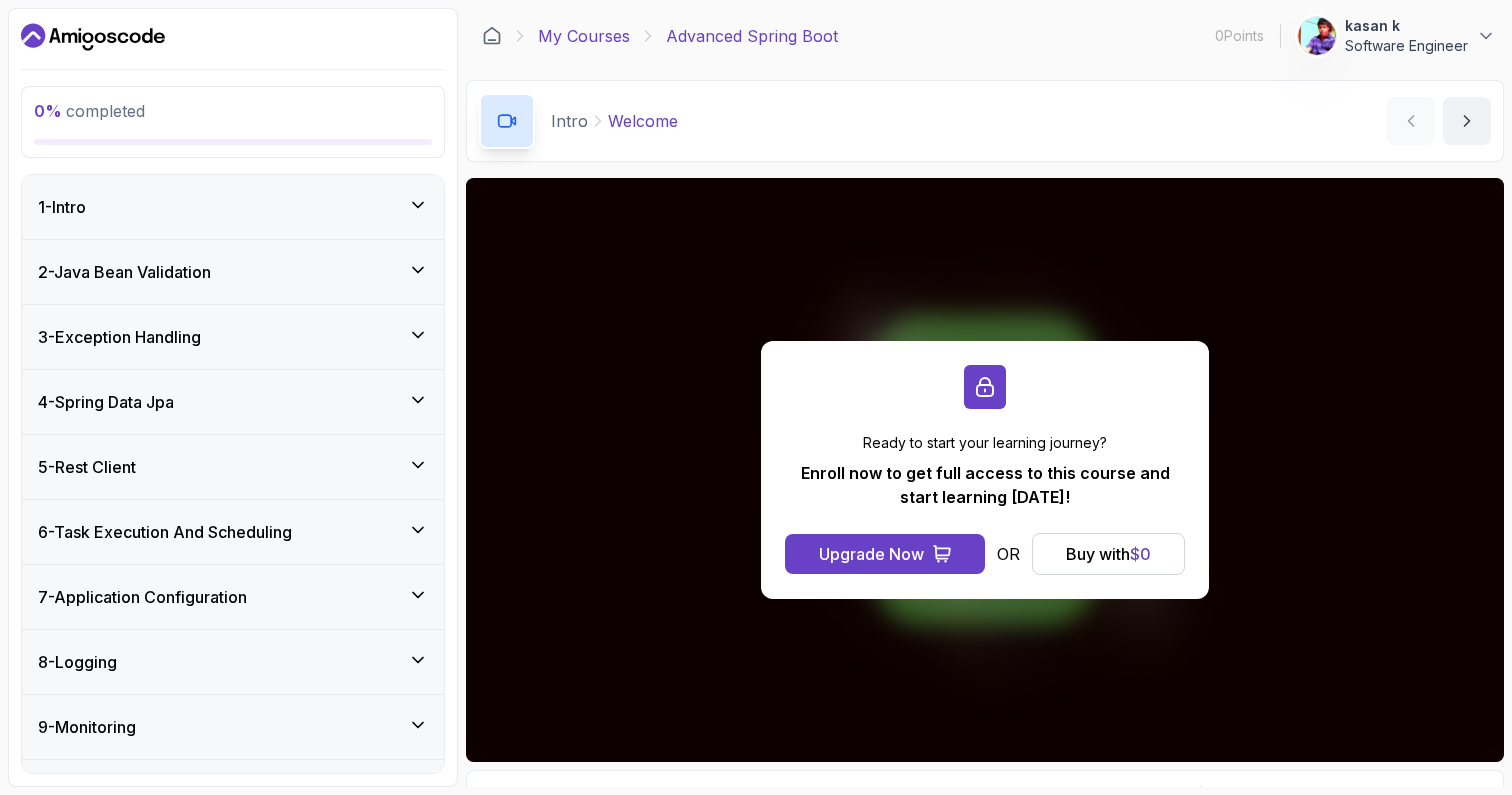 click on "My Courses" at bounding box center [584, 36] 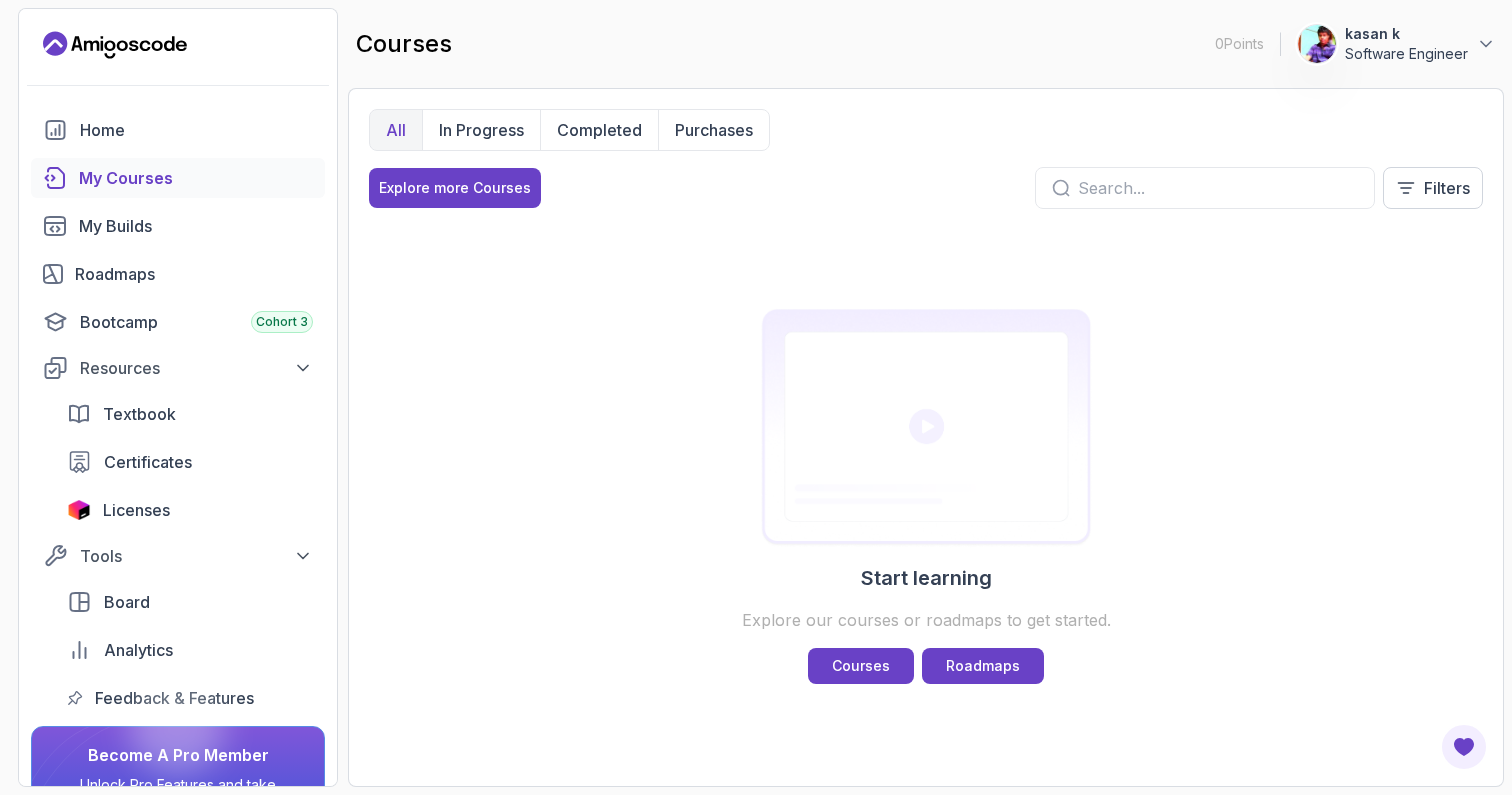 click on "My Courses" at bounding box center [196, 178] 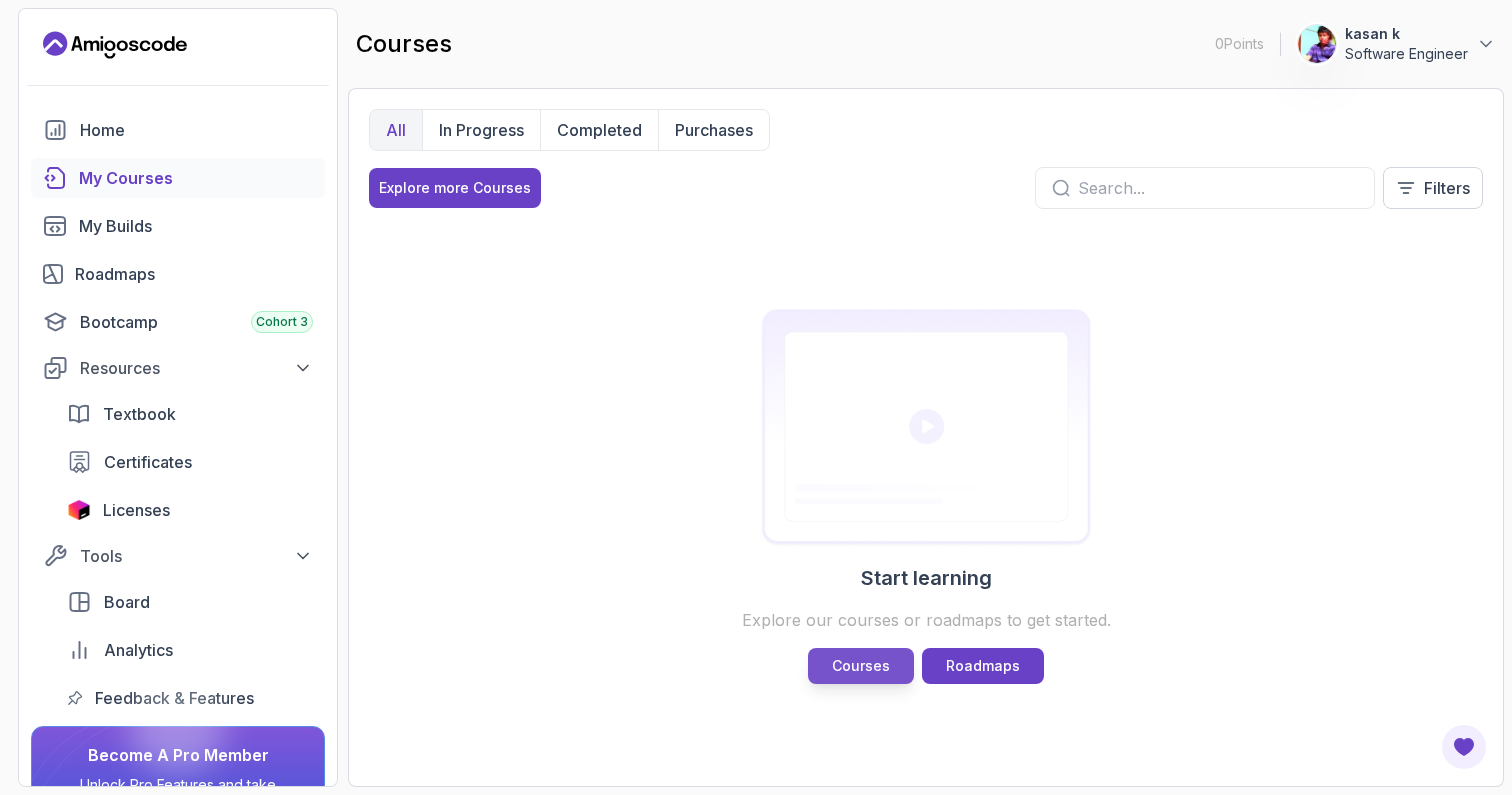 click on "Courses" at bounding box center [861, 666] 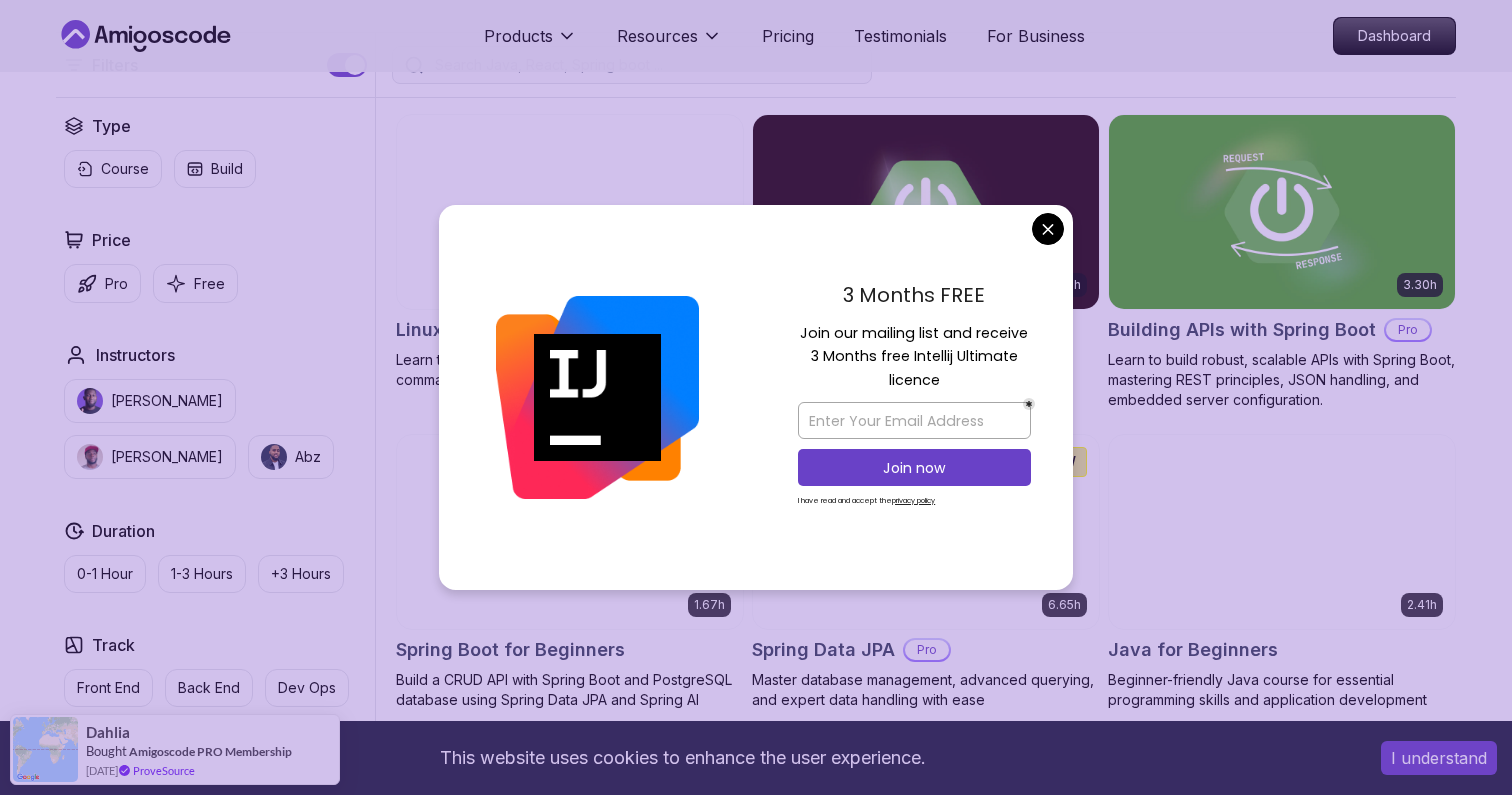 scroll, scrollTop: 492, scrollLeft: 0, axis: vertical 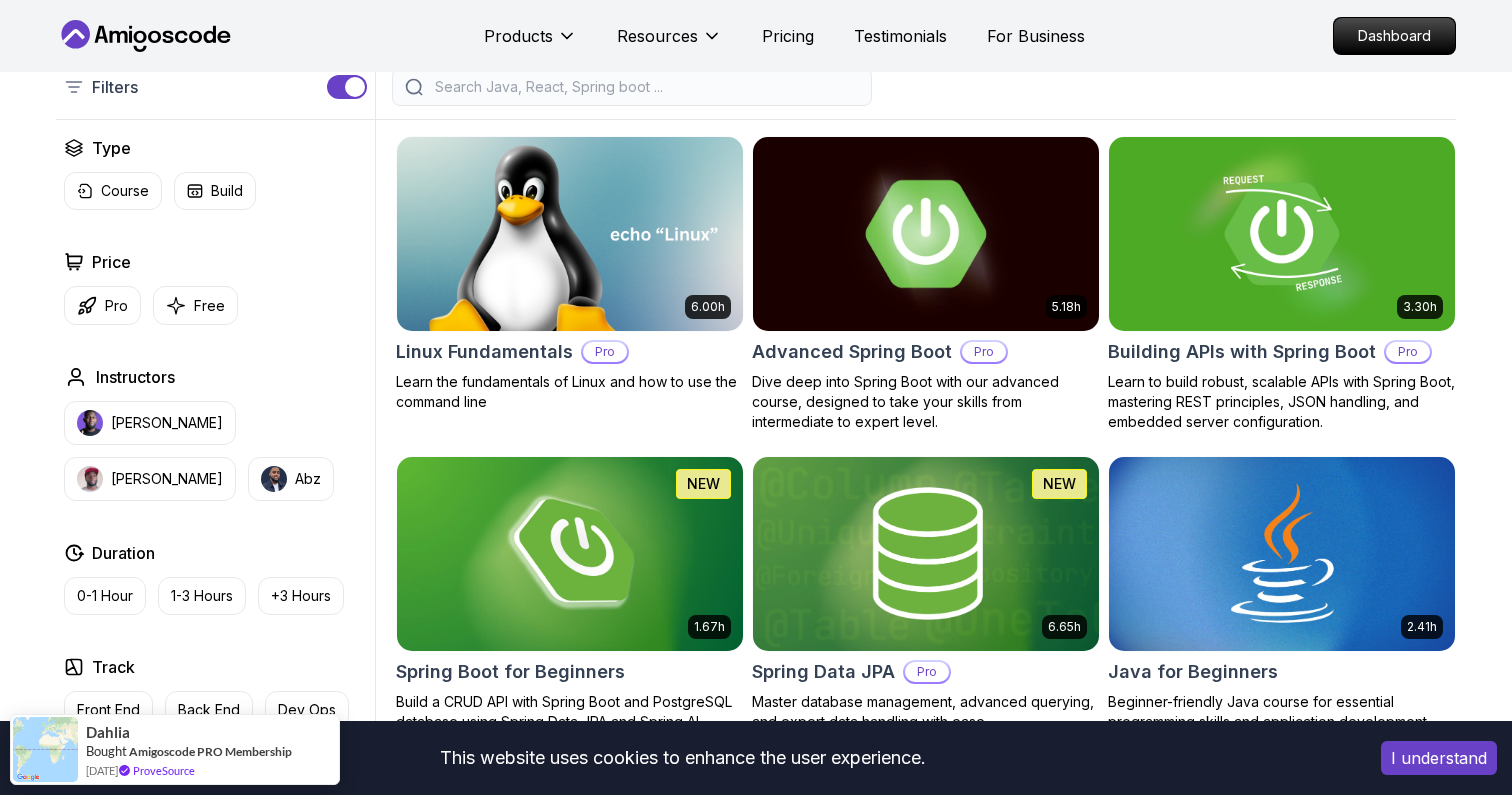 click on "This website uses cookies to enhance the user experience. I understand Products Resources Pricing Testimonials For Business Dashboard Products Resources Pricing Testimonials For Business Dashboard All Courses Learn Java, Spring Boot, DevOps & More with Amigoscode Premium Courses Master in-demand skills like Java, Spring Boot, DevOps, React, and more through hands-on, expert-led courses. Advance your software development career with real-world projects and practical learning. Filters Filters Type Course Build Price Pro Free Instructors Nelson Djalo Richard Abz Duration 0-1 Hour 1-3 Hours +3 Hours Track Front End Back End Dev Ops Full Stack Level Junior Mid-level Senior 6.00h Linux Fundamentals Pro Learn the fundamentals of Linux and how to use the command line 5.18h Advanced Spring Boot Pro Dive deep into Spring Boot with our advanced course, designed to take your skills from intermediate to expert level. 3.30h Building APIs with Spring Boot Pro 1.67h NEW Spring Boot for Beginners 6.65h NEW Spring Data JPA Pro" at bounding box center (756, 4493) 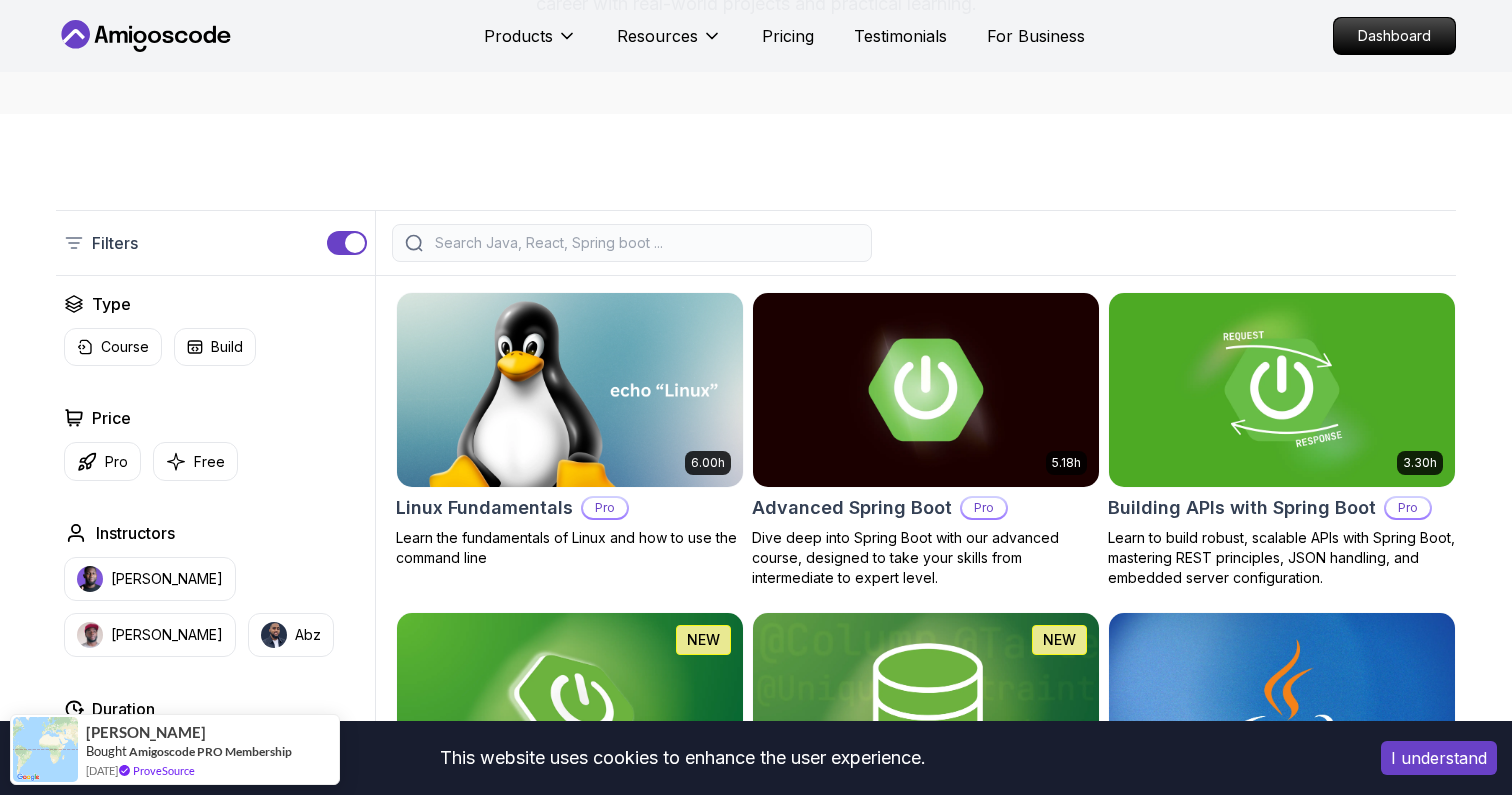 scroll, scrollTop: 277, scrollLeft: 0, axis: vertical 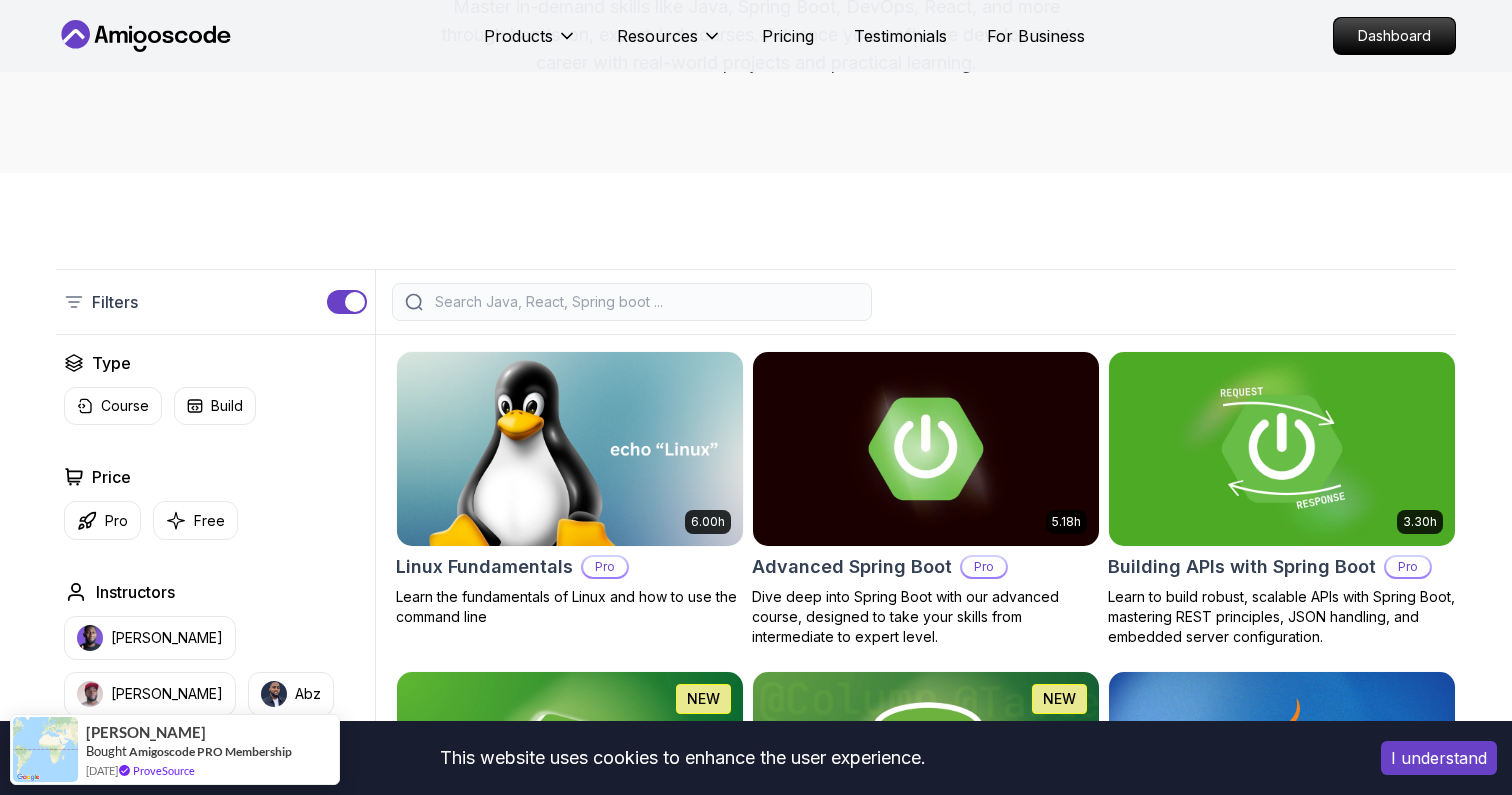 click at bounding box center (1281, 448) 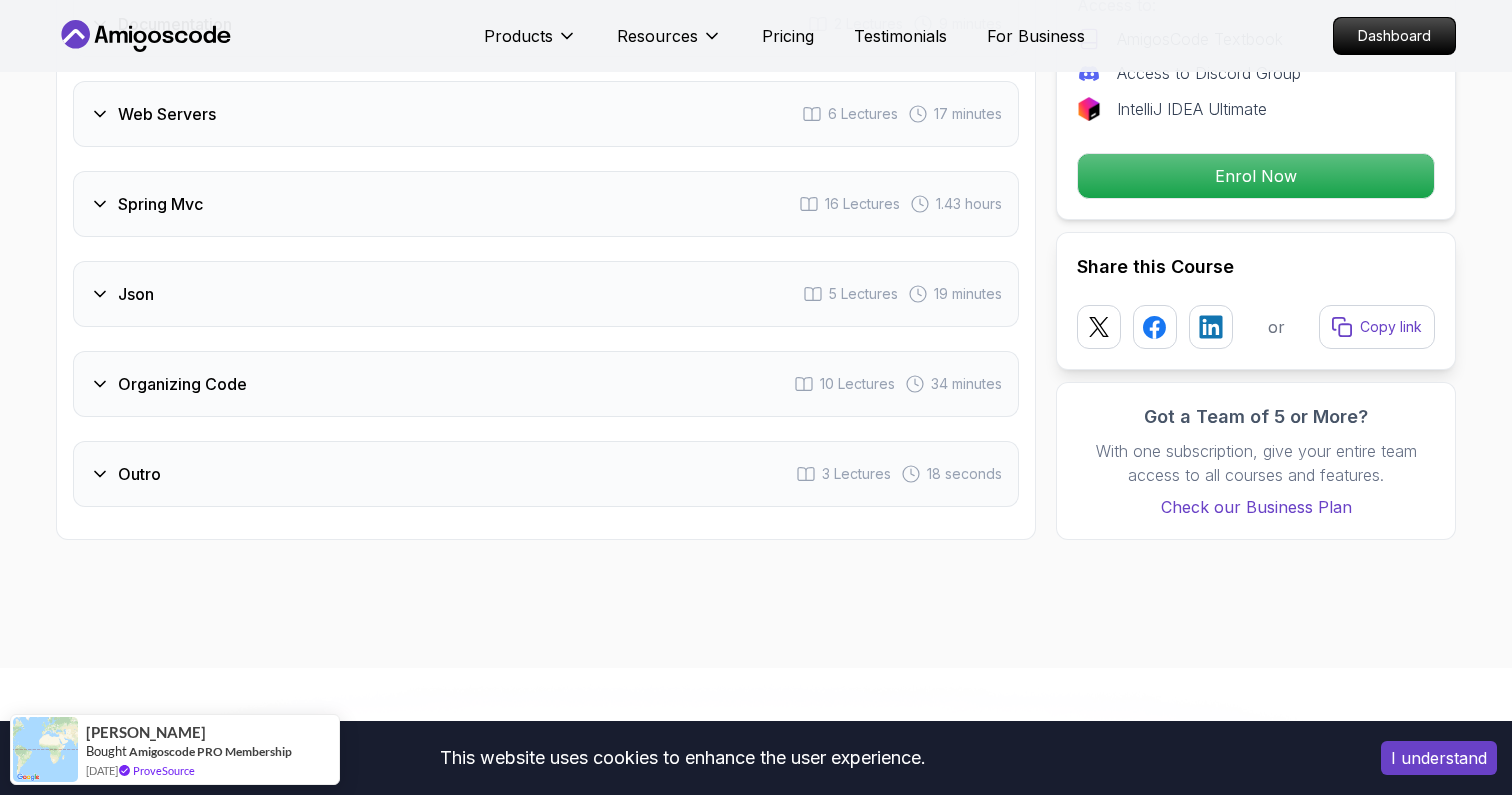 scroll, scrollTop: 3788, scrollLeft: 0, axis: vertical 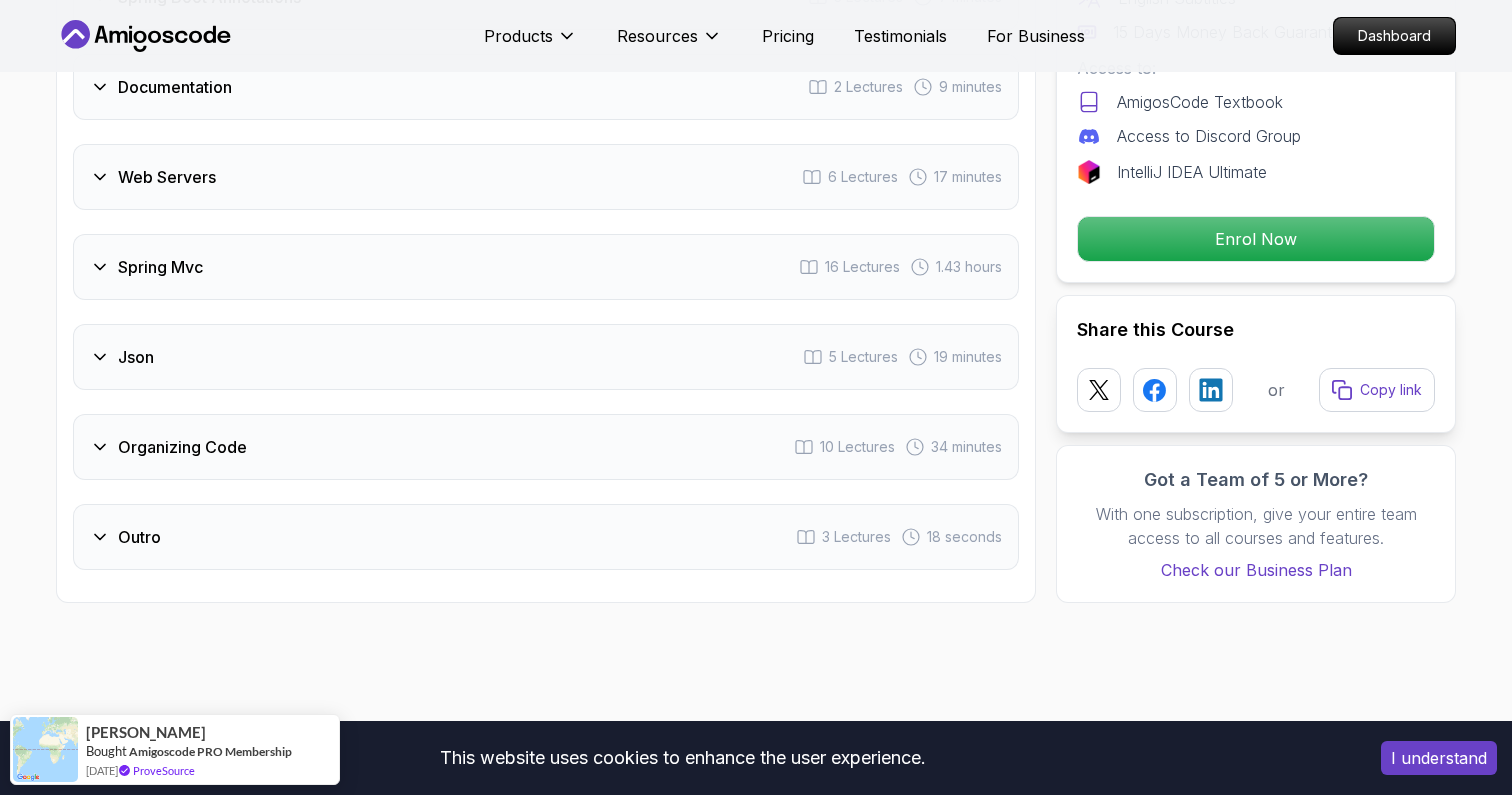 click on "Spring Mvc 16   Lectures     1.43 hours" at bounding box center [546, 267] 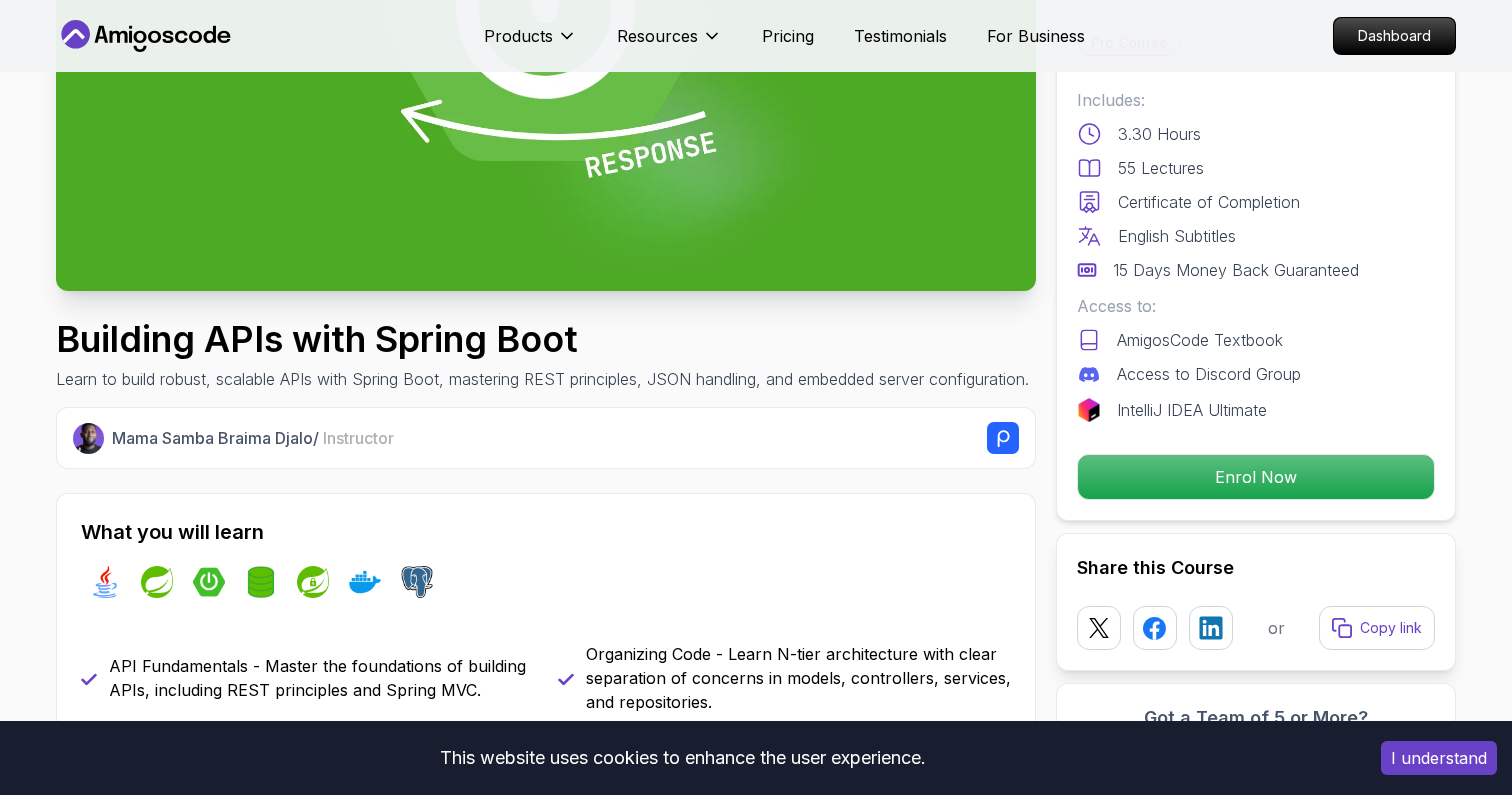 scroll, scrollTop: 0, scrollLeft: 0, axis: both 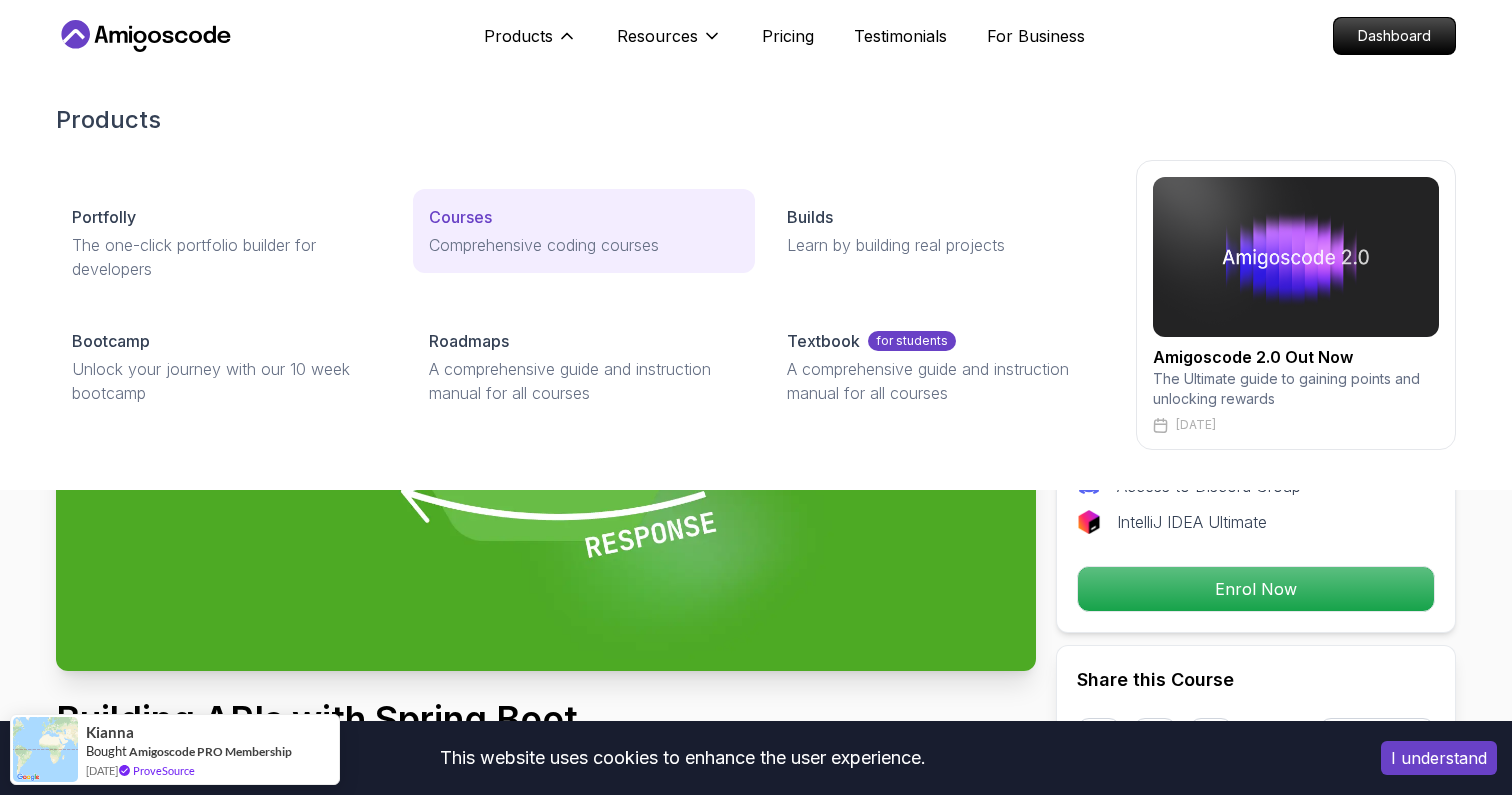 click on "Courses Comprehensive coding courses" at bounding box center (583, 231) 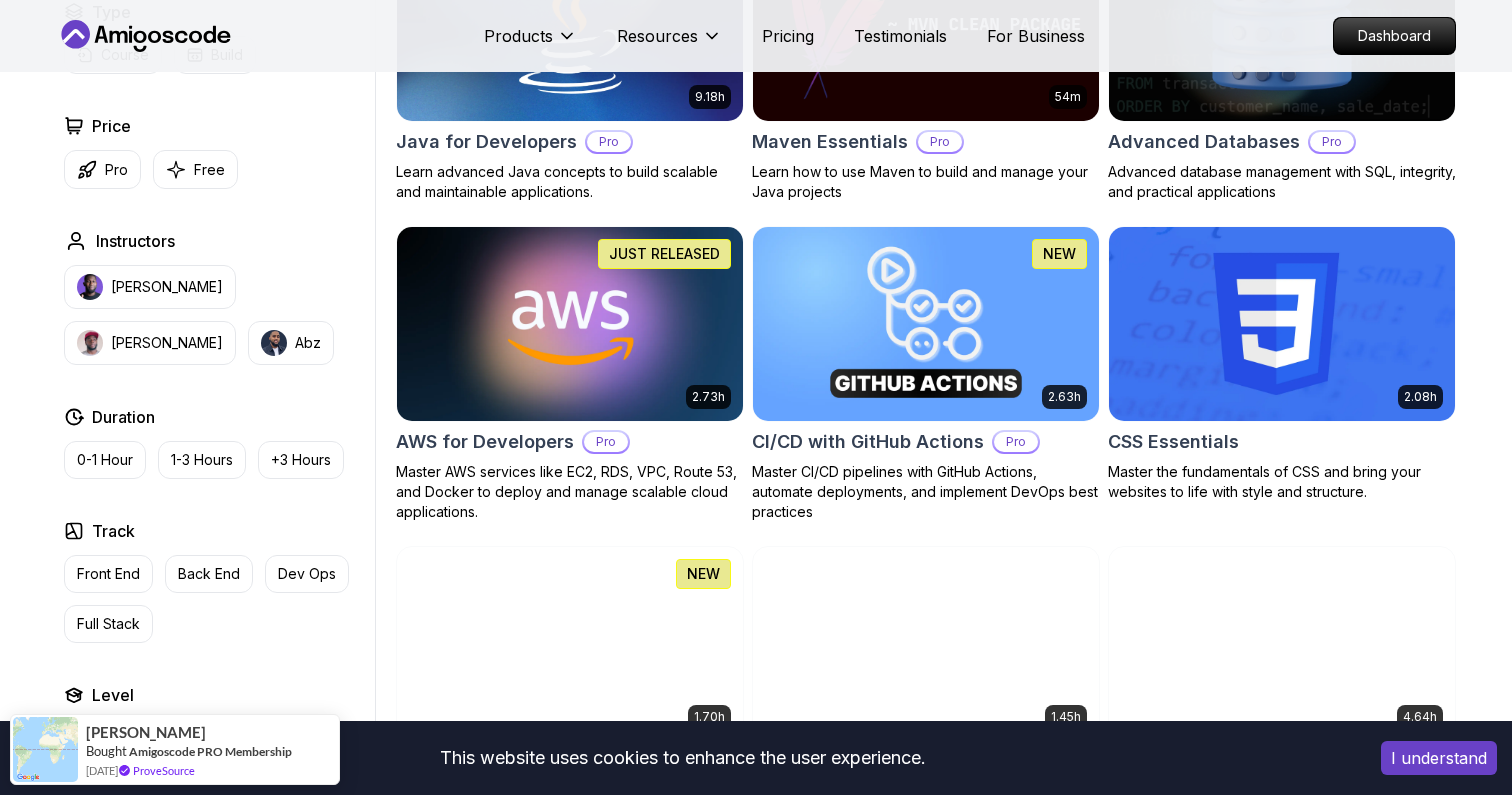 scroll, scrollTop: 1351, scrollLeft: 0, axis: vertical 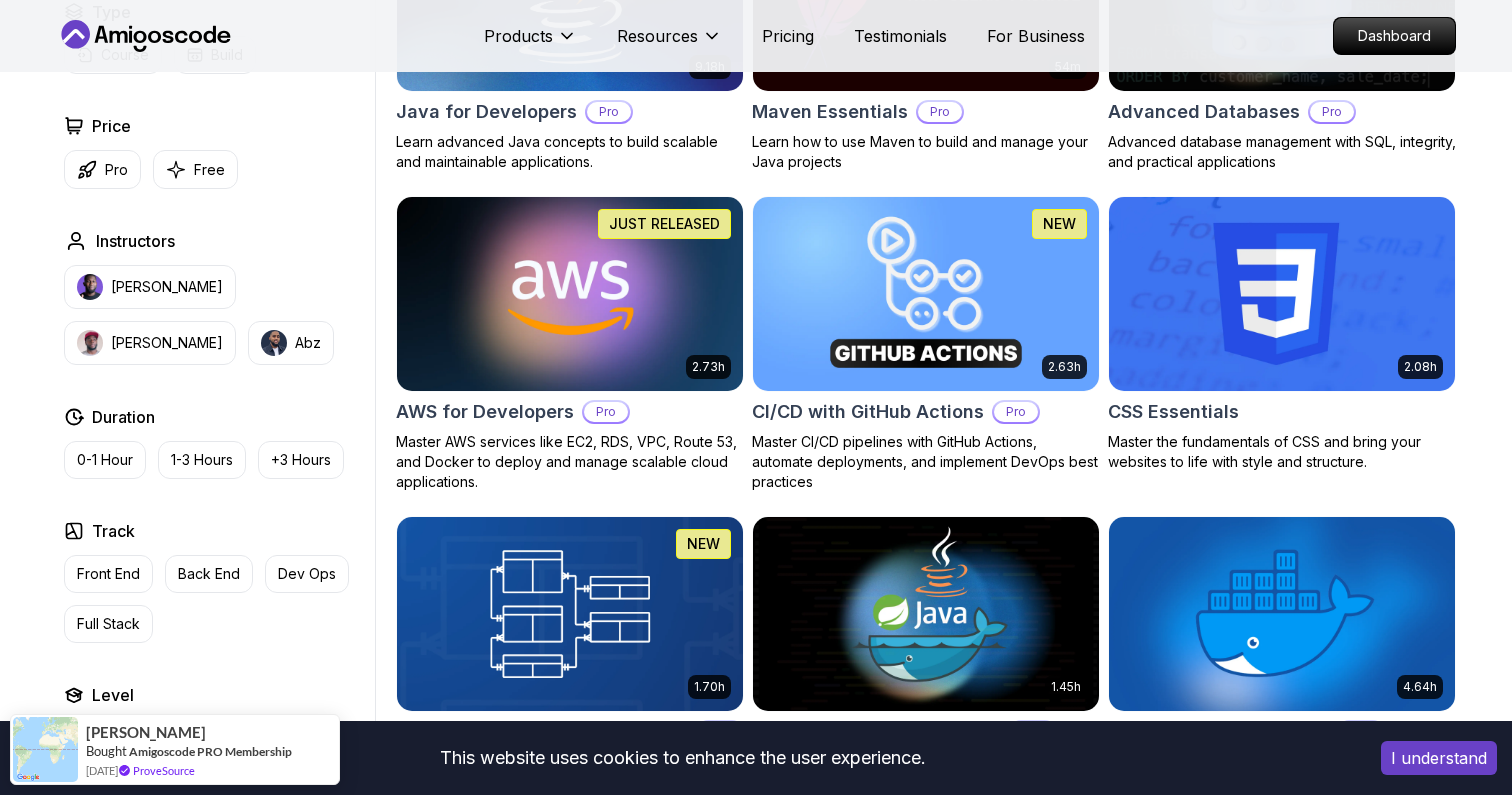 click at bounding box center (569, 293) 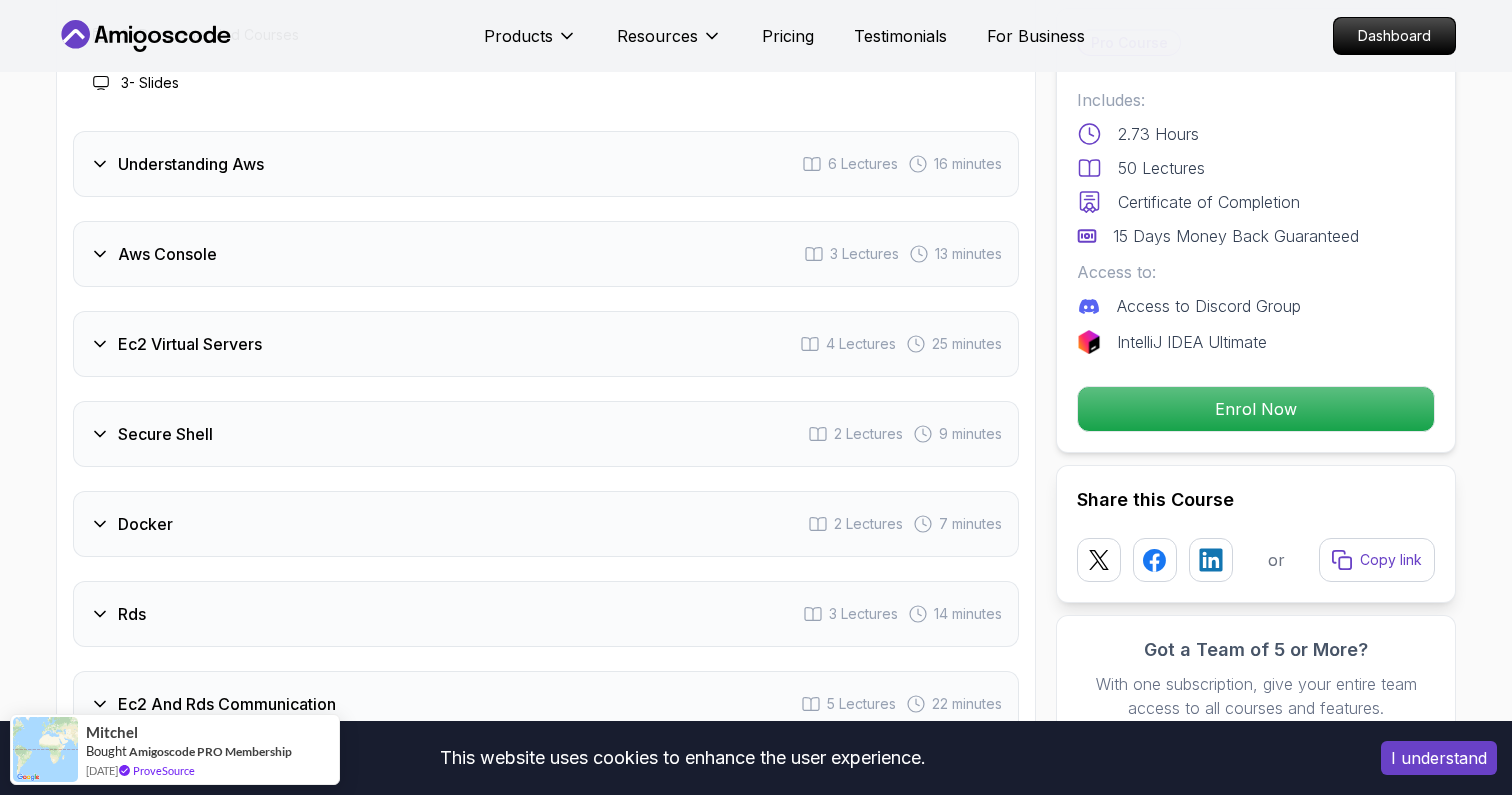 scroll, scrollTop: 2588, scrollLeft: 0, axis: vertical 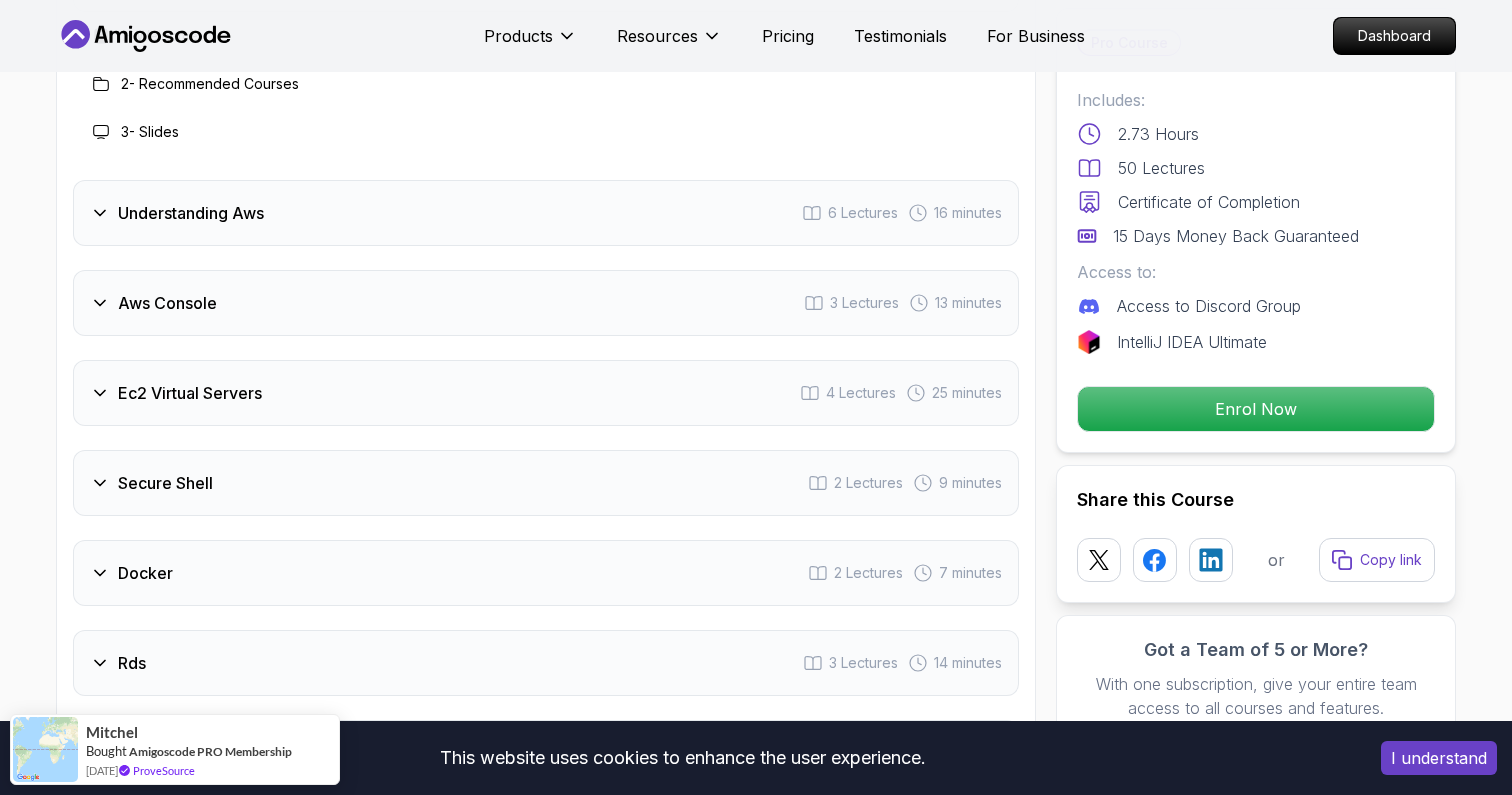 click on "Aws Console 3   Lectures     13 minutes" at bounding box center (546, 303) 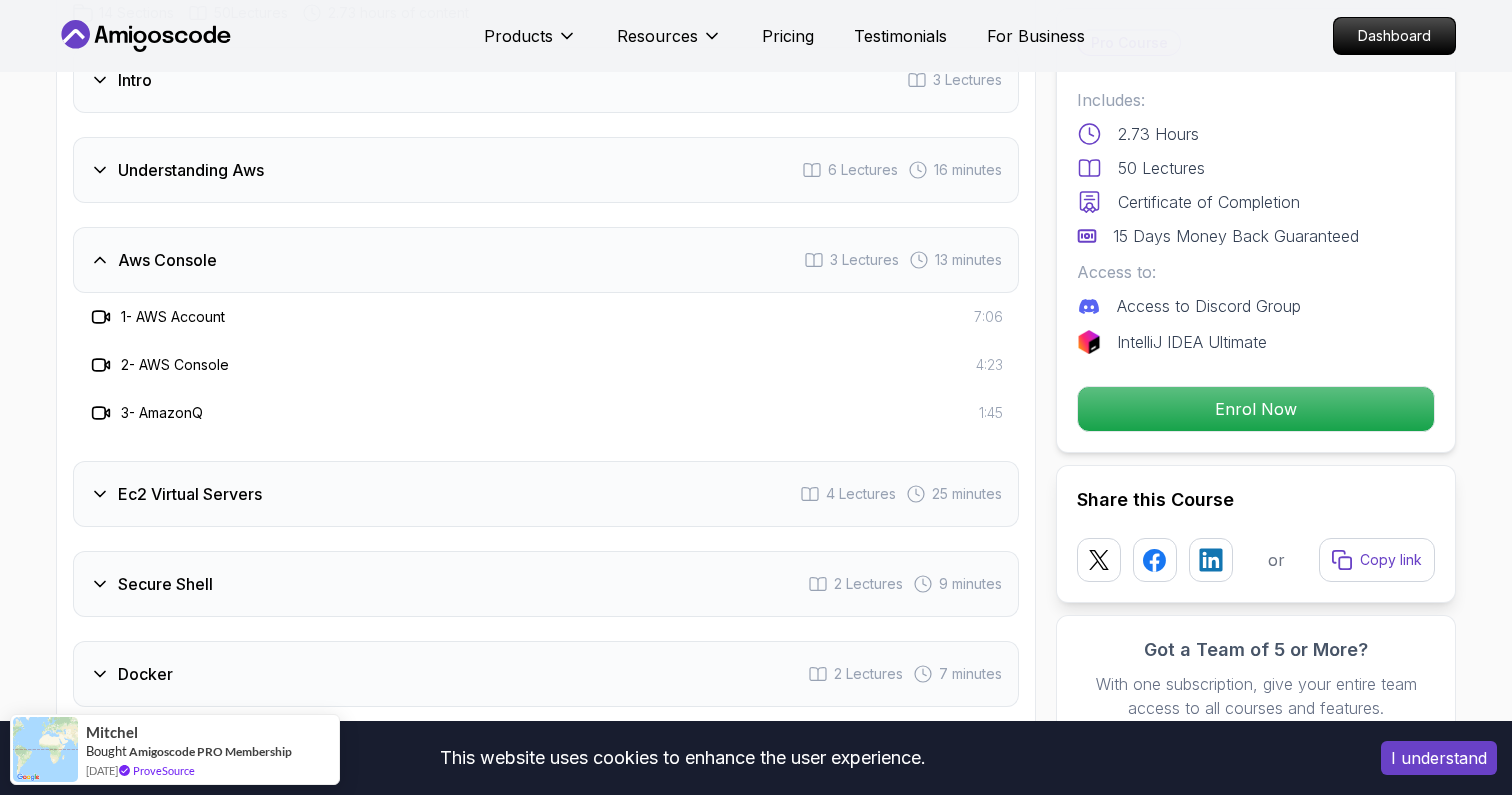 scroll, scrollTop: 2482, scrollLeft: 0, axis: vertical 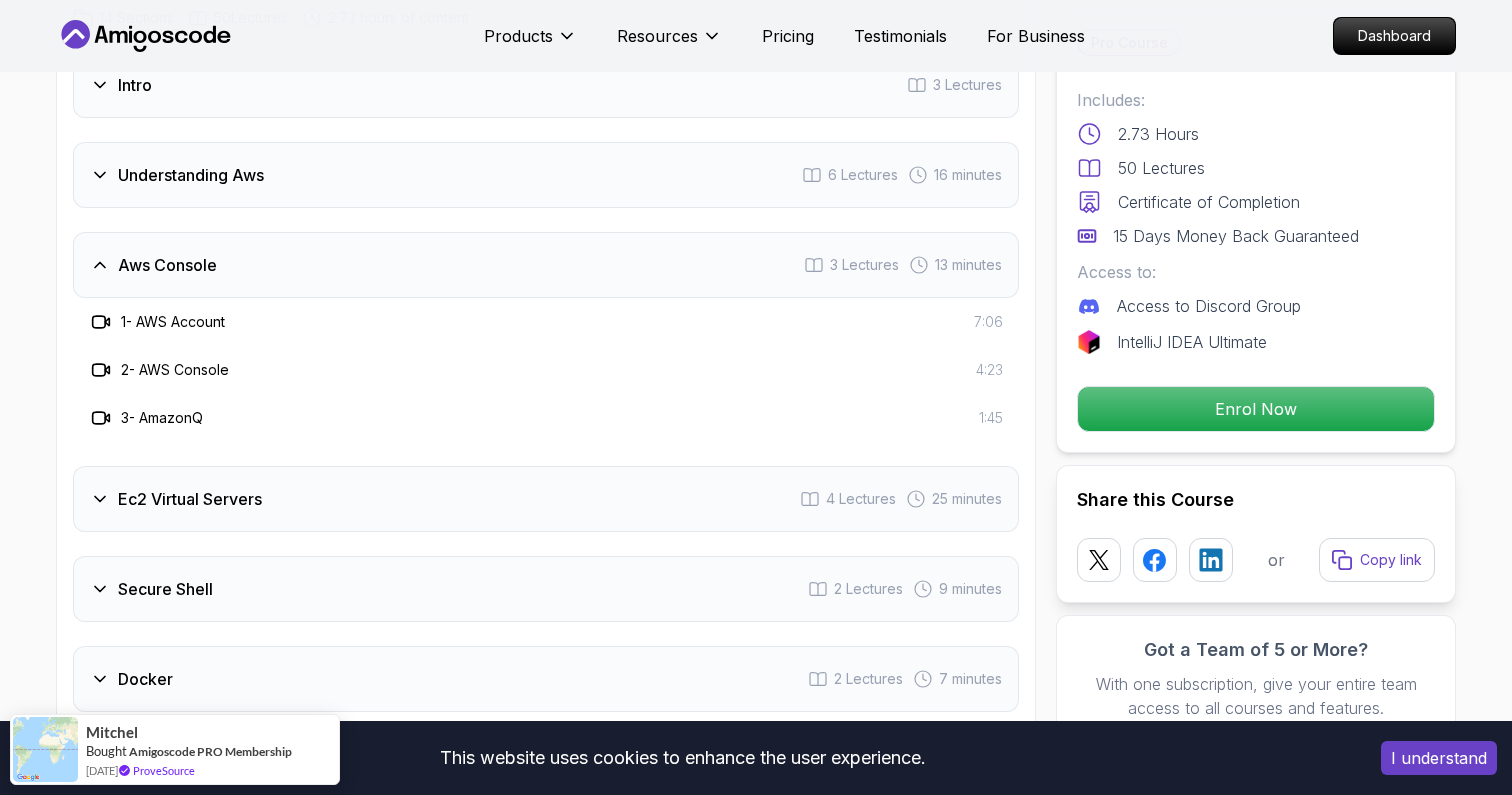 click on "Understanding Aws 6   Lectures     16 minutes" at bounding box center (546, 175) 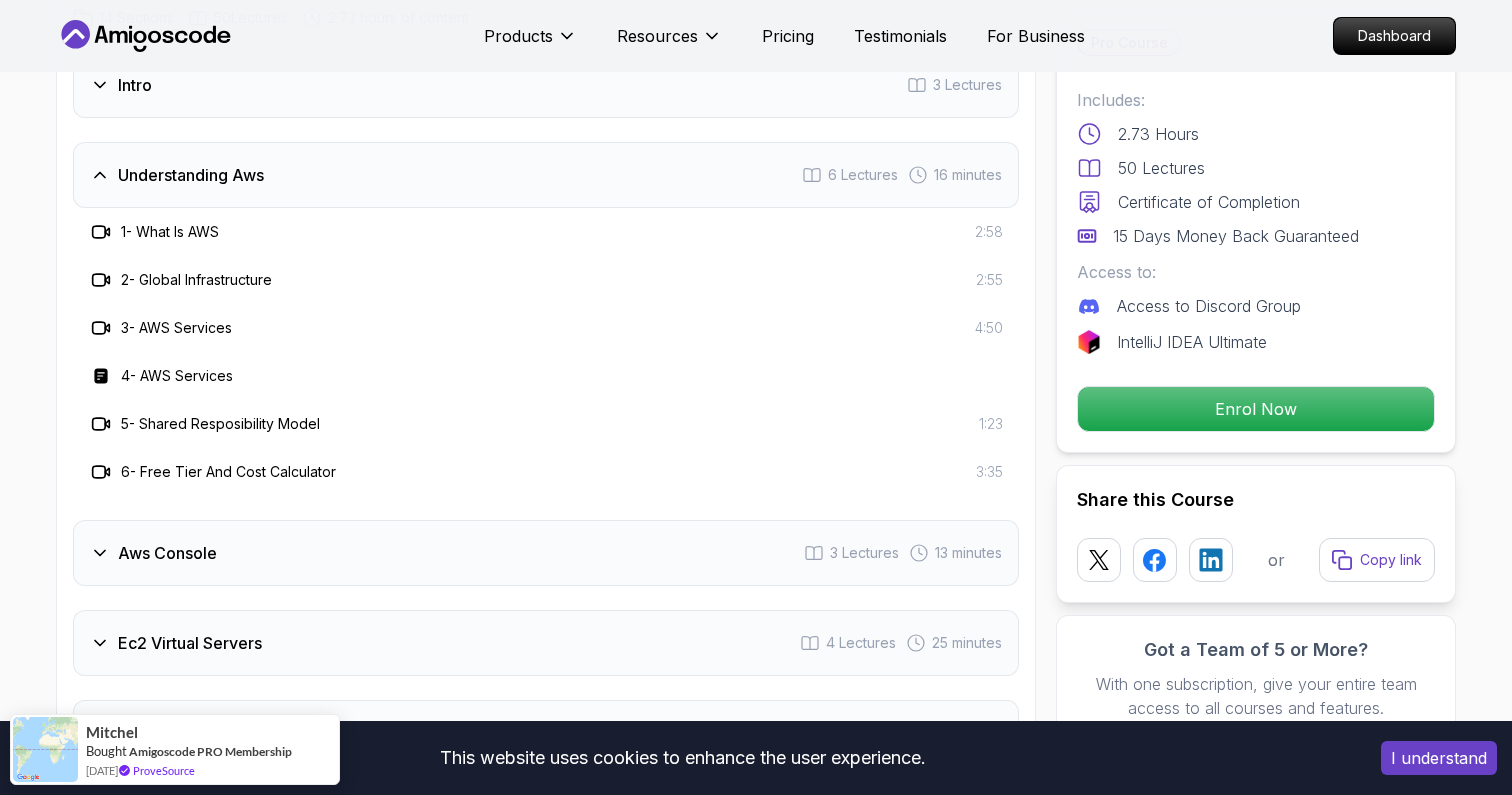 click on "Understanding Aws 6   Lectures     16 minutes" at bounding box center (546, 175) 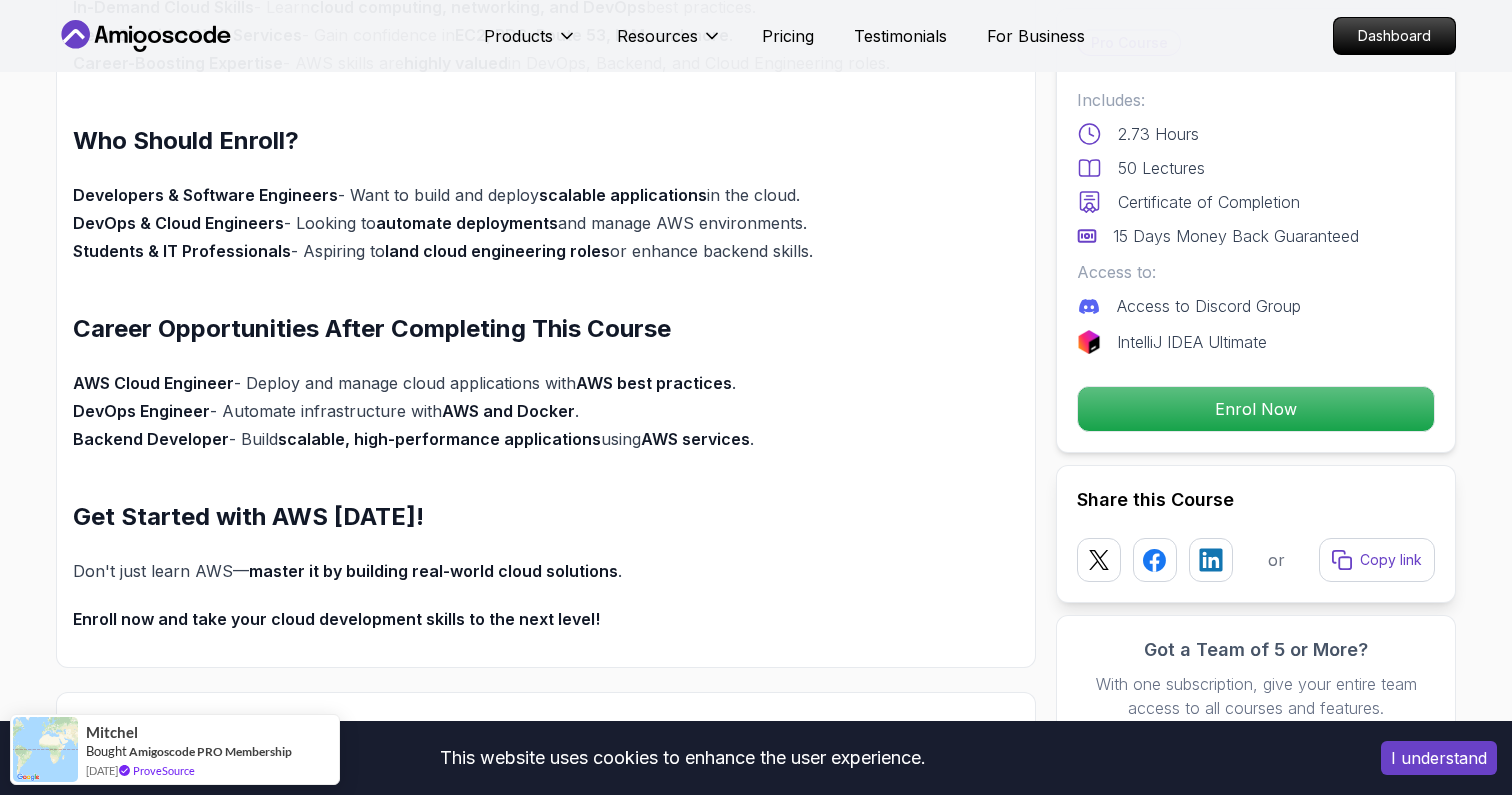 scroll, scrollTop: 1391, scrollLeft: 0, axis: vertical 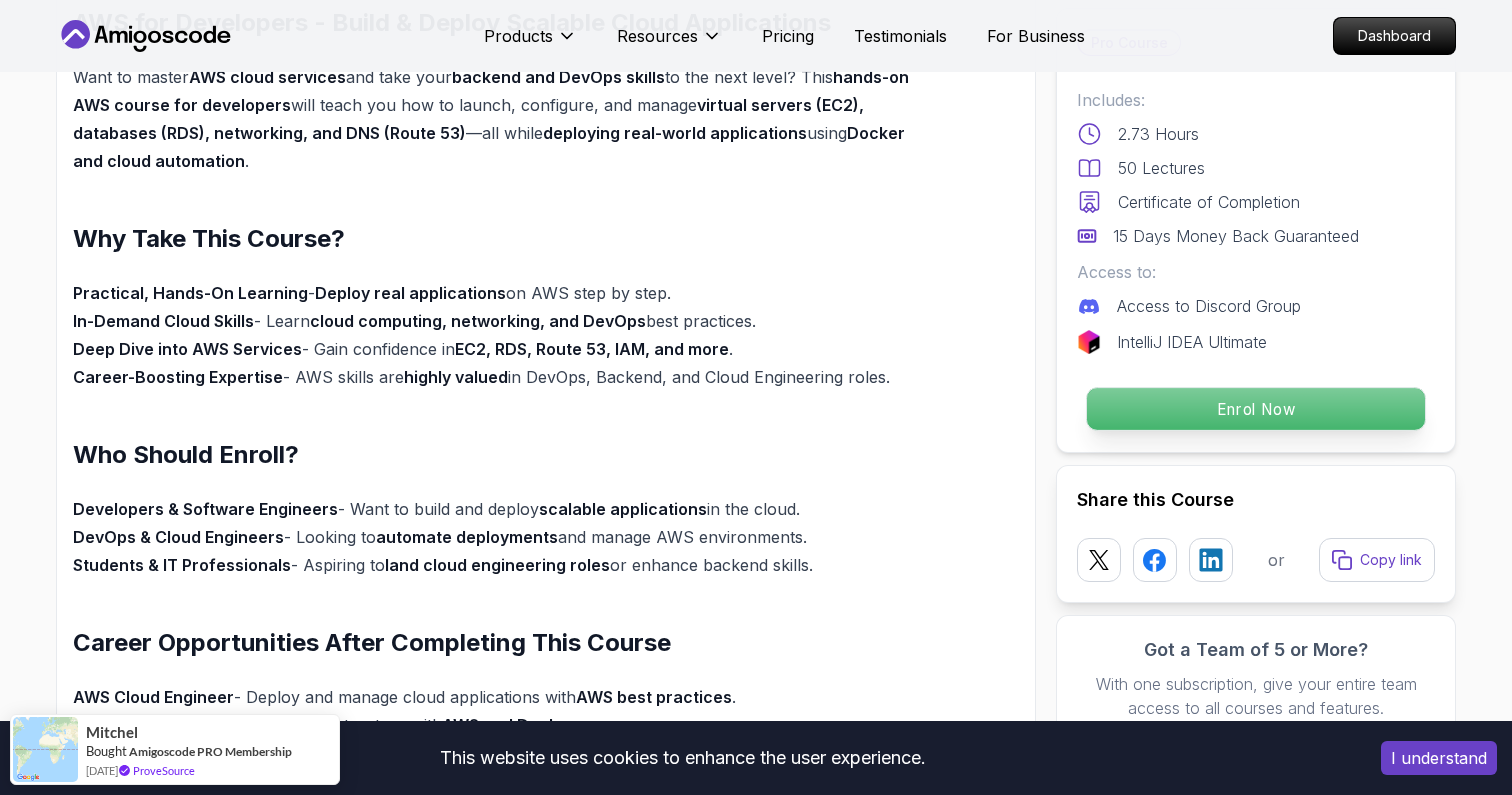 click on "Enrol Now" at bounding box center [1256, 409] 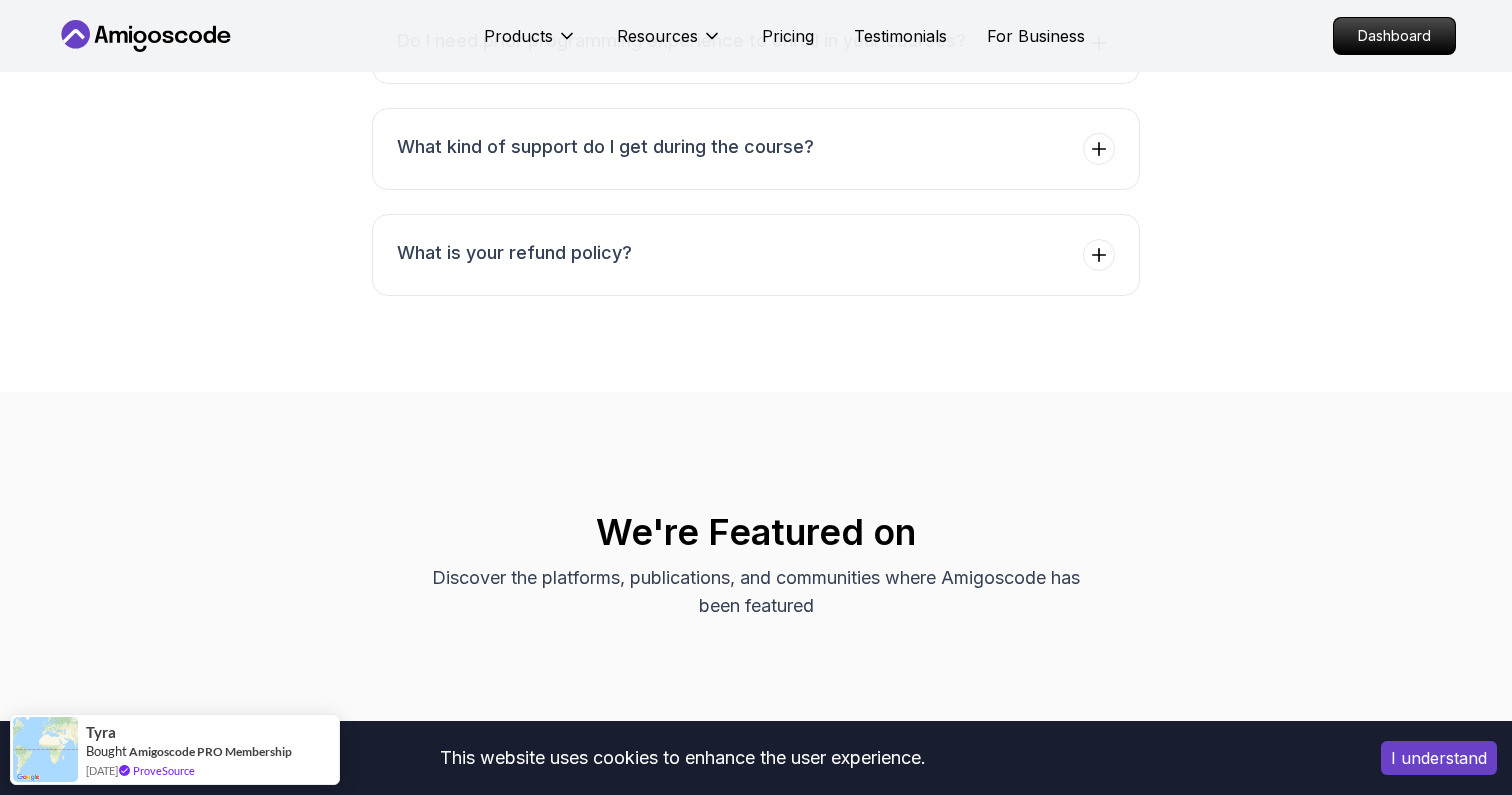 scroll, scrollTop: 6747, scrollLeft: 0, axis: vertical 